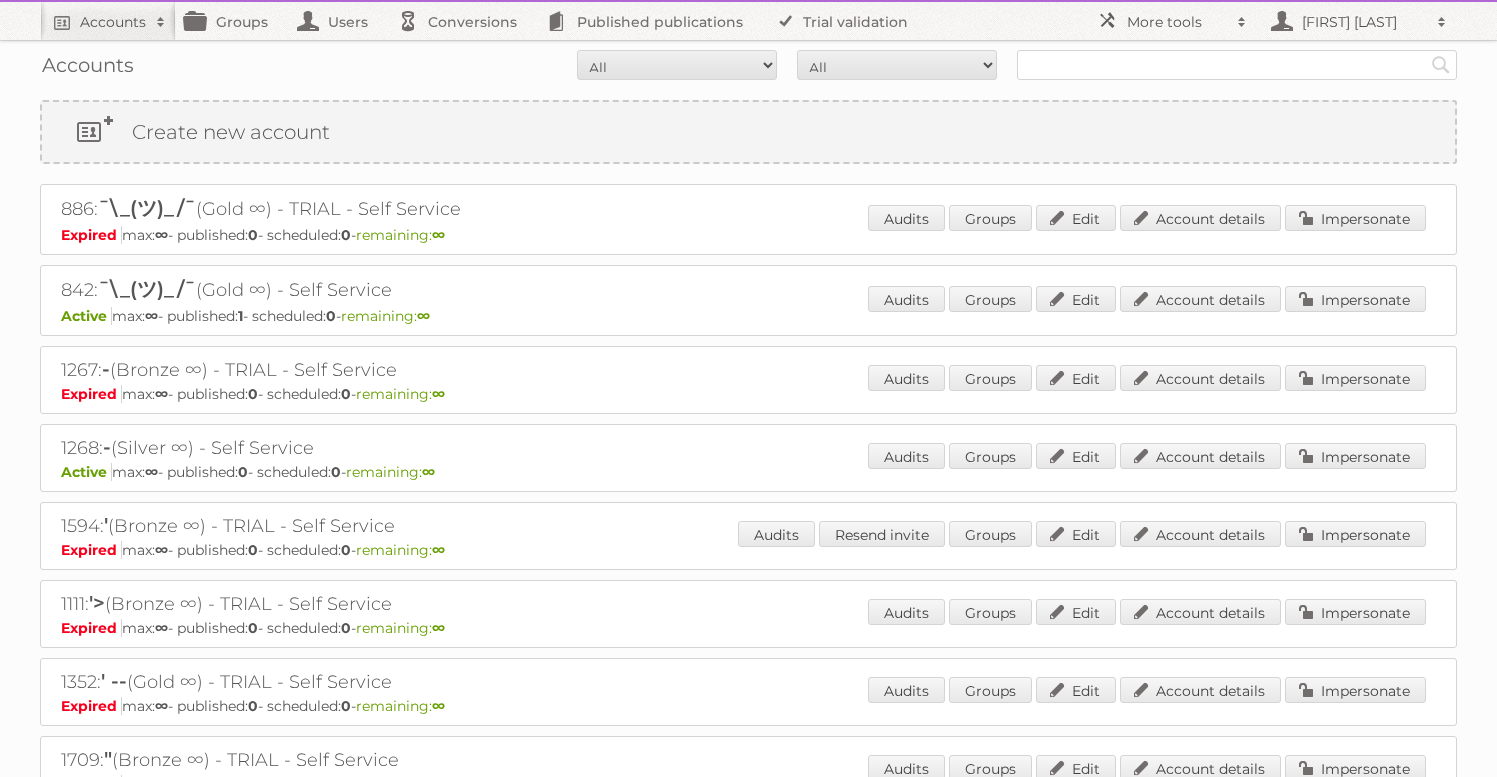 scroll, scrollTop: 0, scrollLeft: 0, axis: both 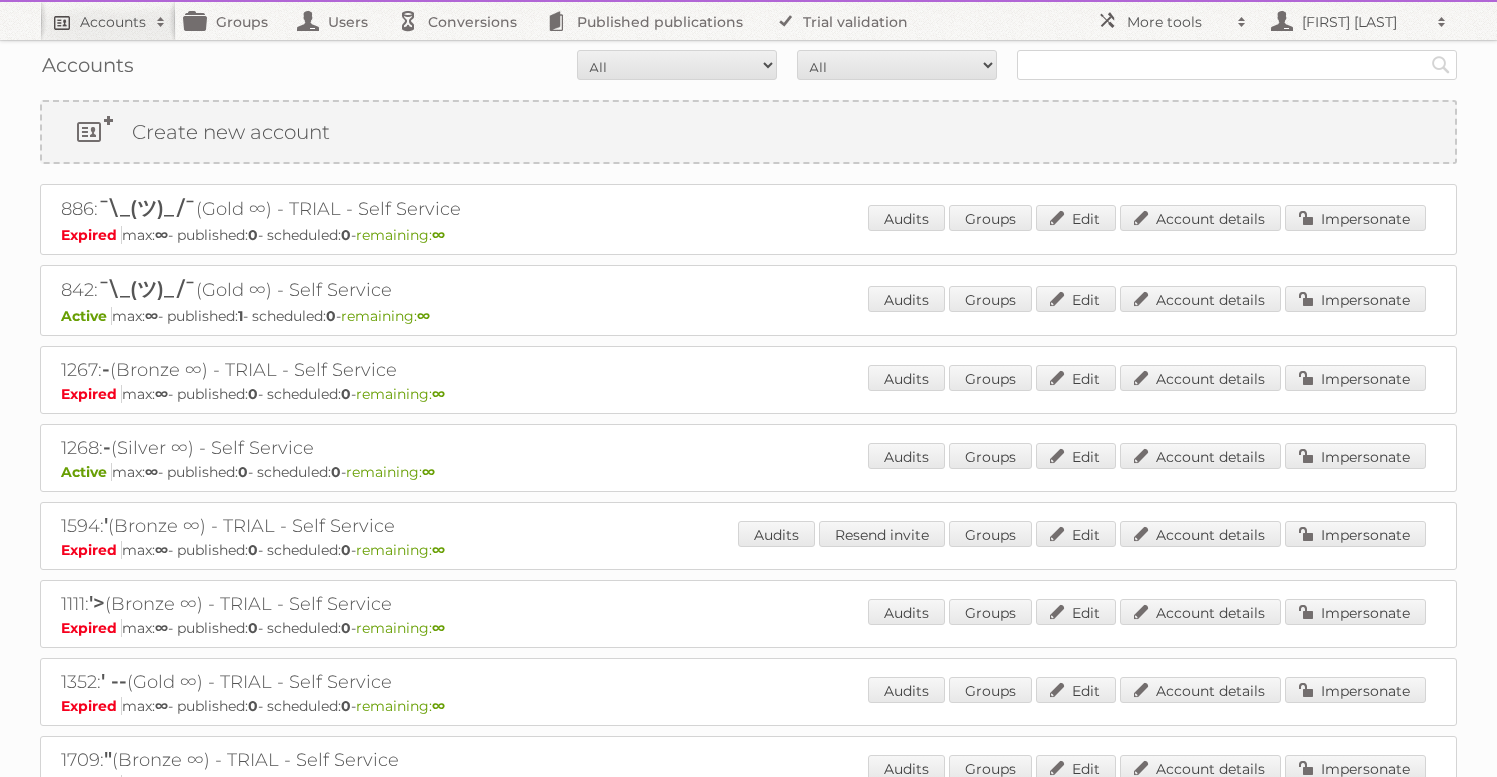 click on "Accounts" at bounding box center (113, 22) 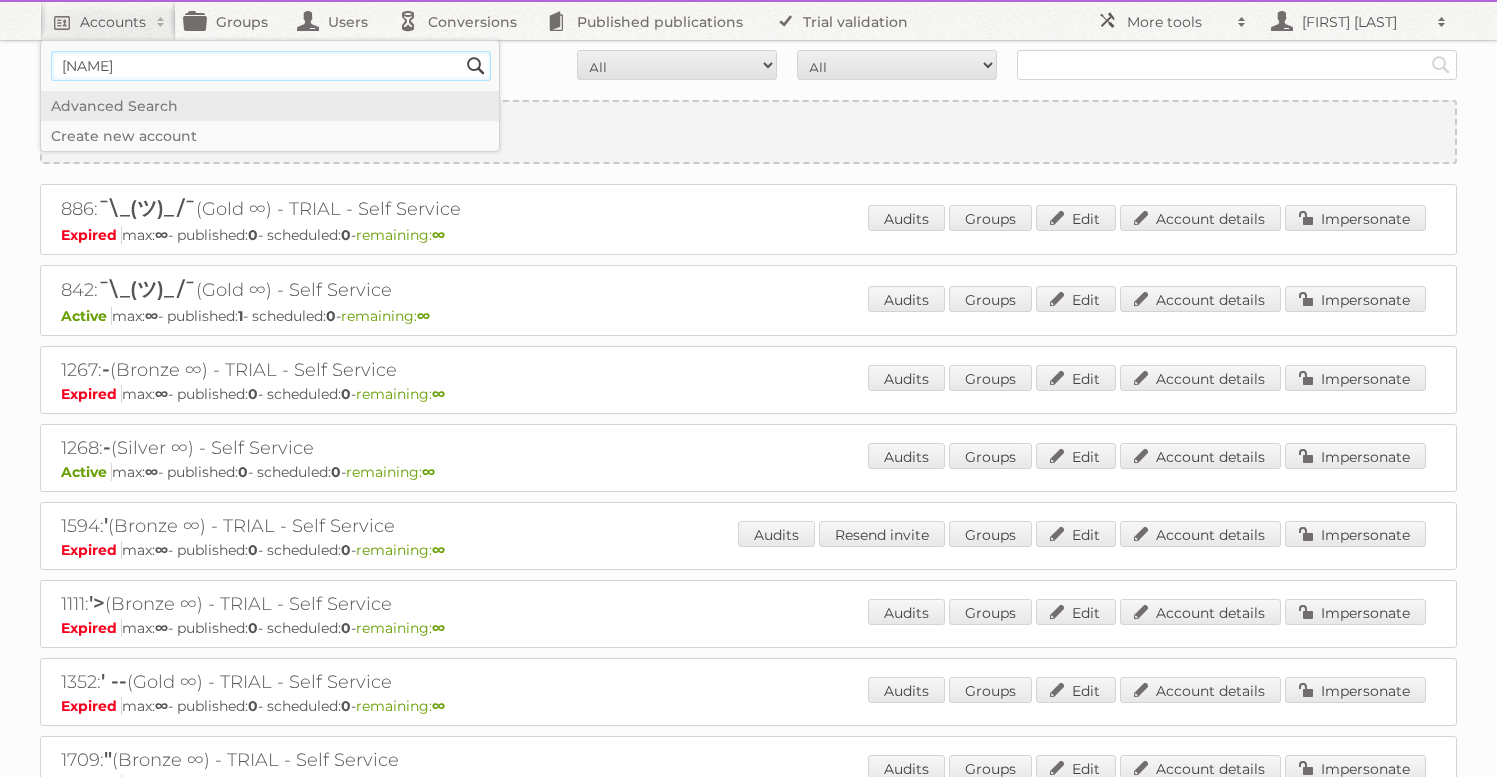 type on "[FIRST]" 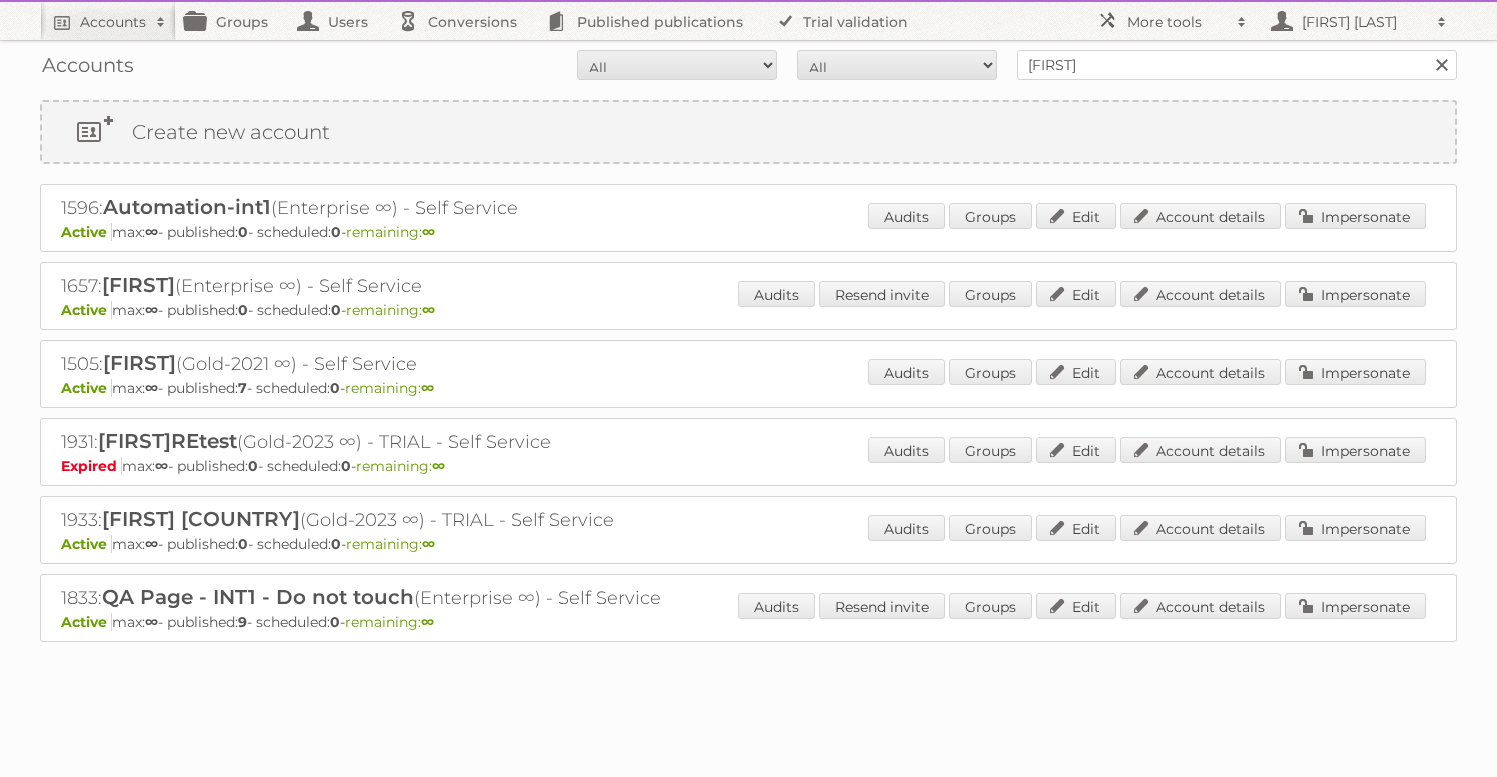 scroll, scrollTop: 0, scrollLeft: 0, axis: both 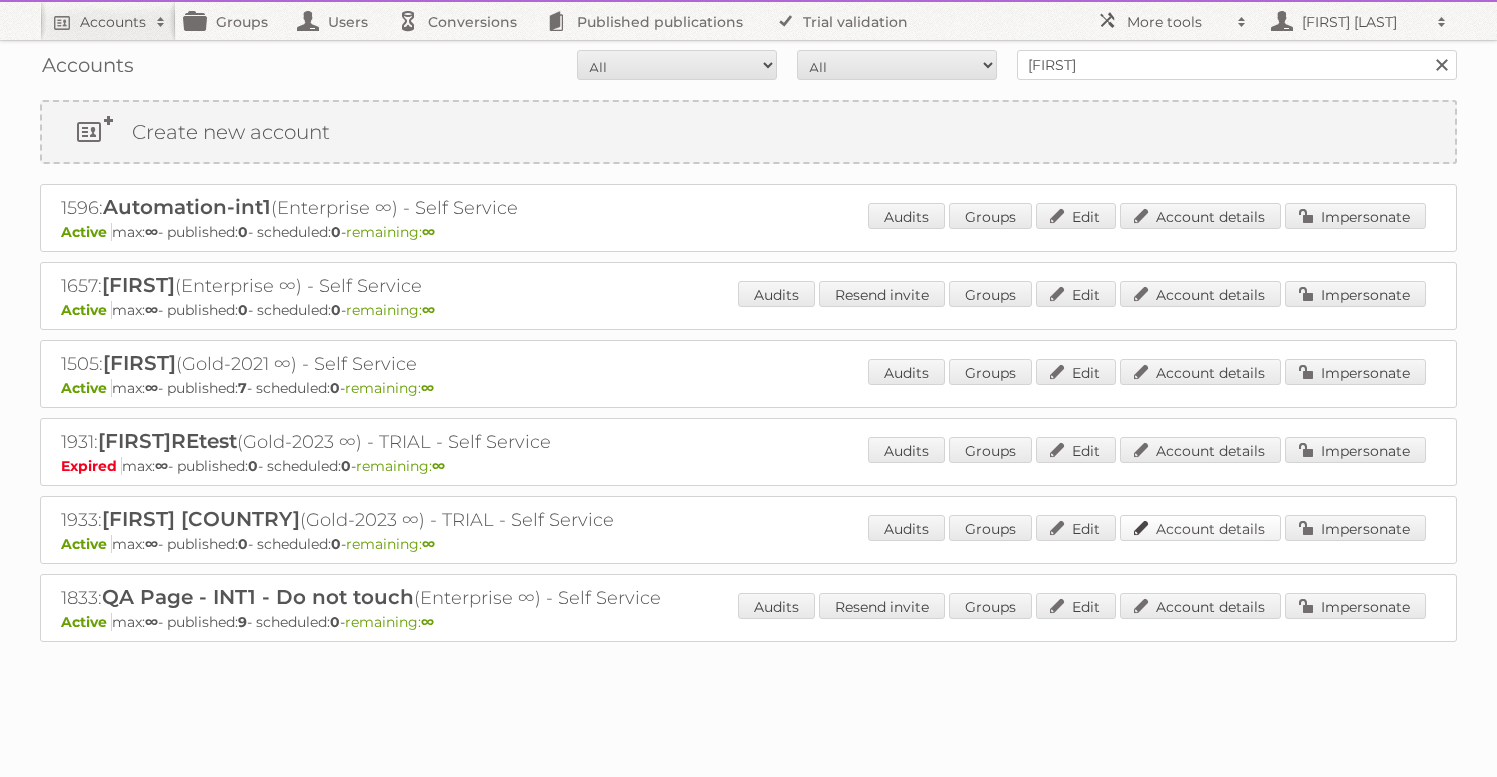 click on "Account details" at bounding box center (1200, 528) 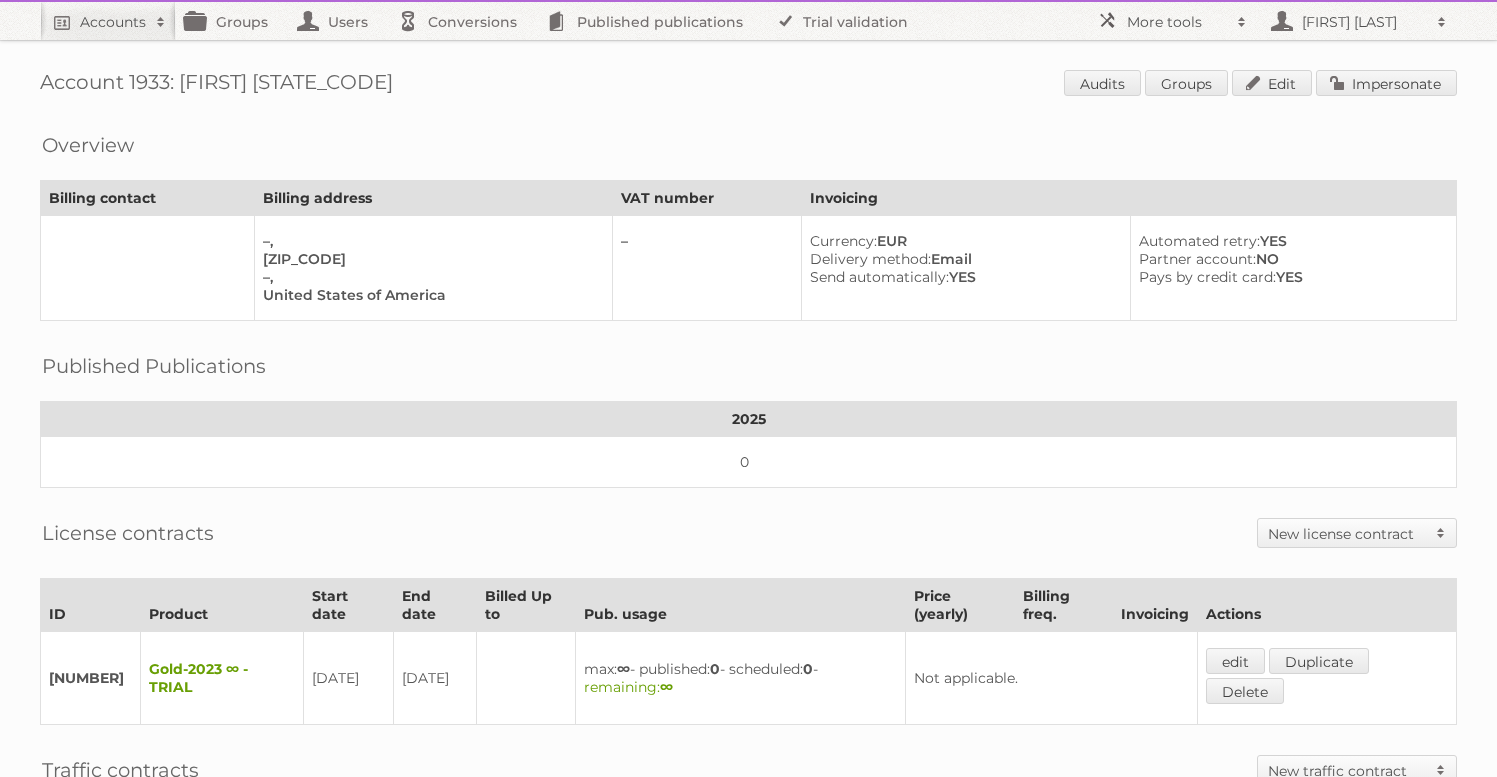 scroll, scrollTop: 0, scrollLeft: 0, axis: both 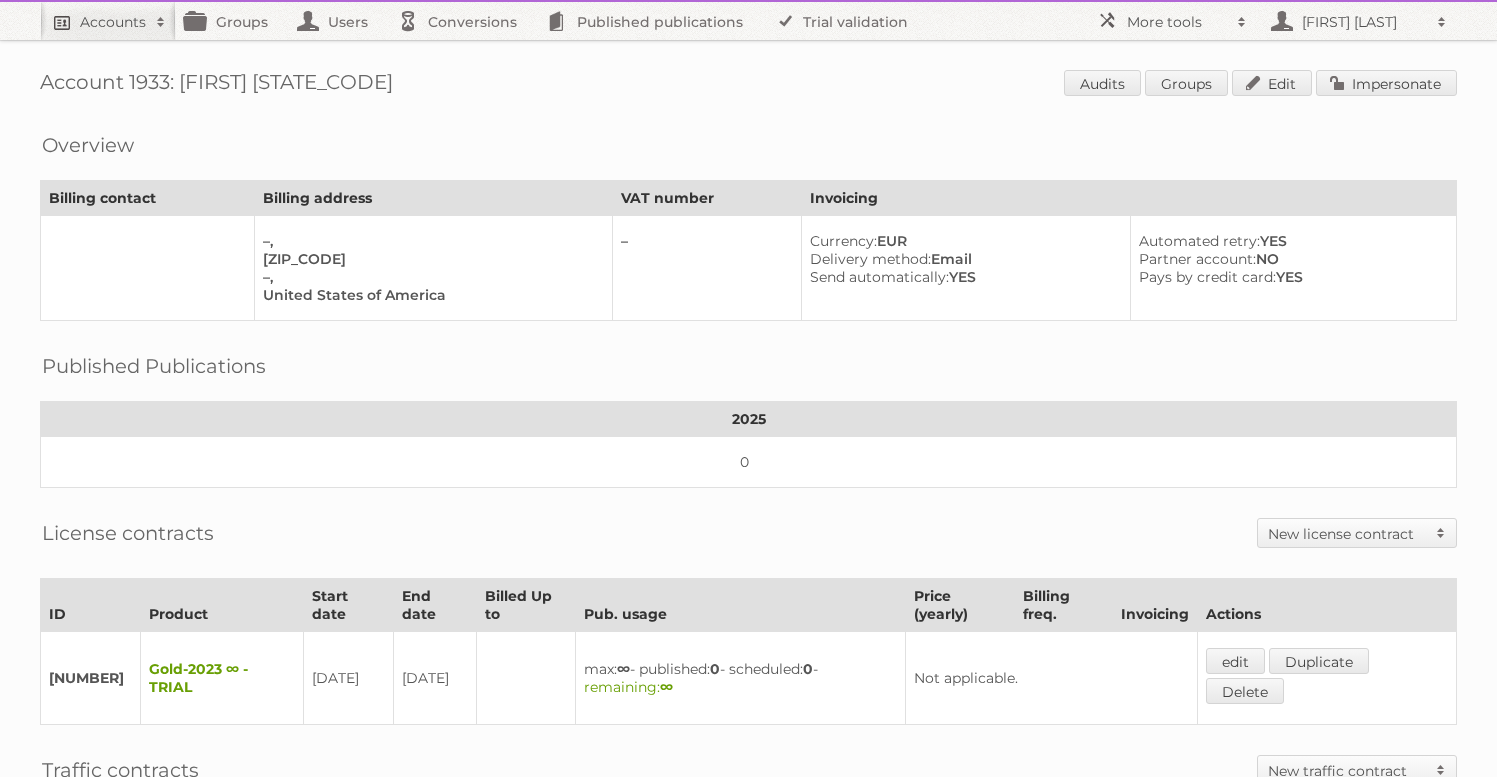 click on "Accounts" at bounding box center (108, 21) 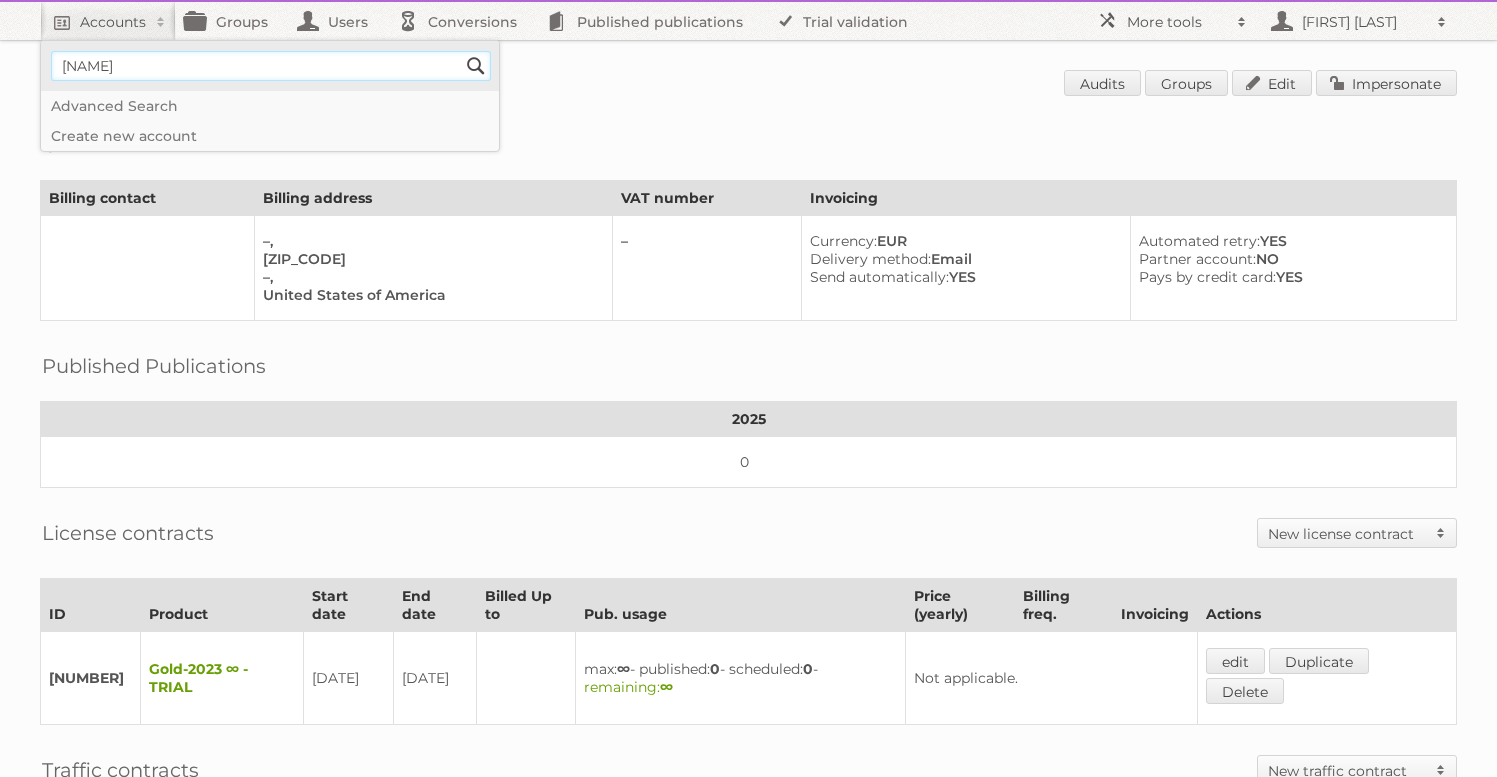 type on "[FIRST]" 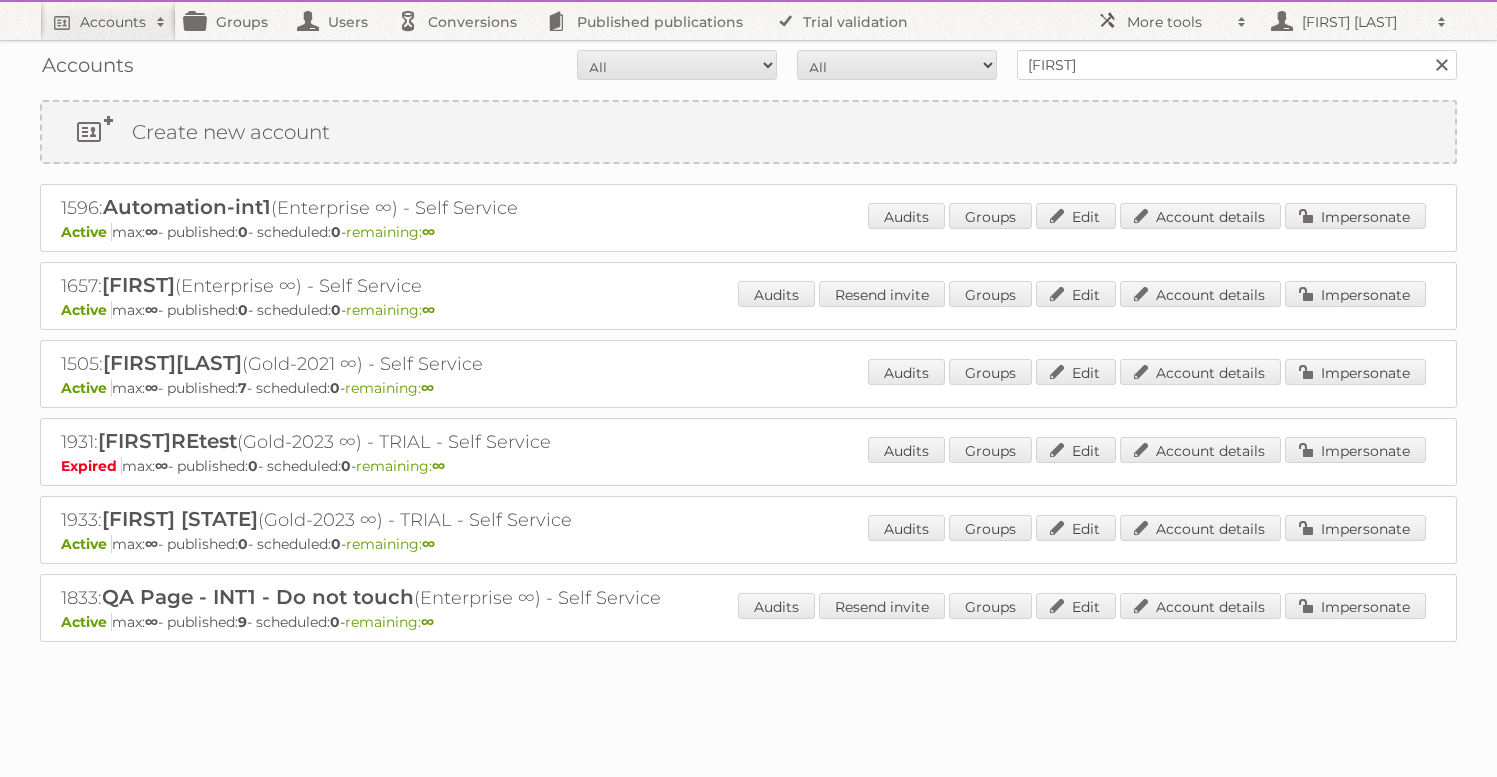 scroll, scrollTop: 0, scrollLeft: 0, axis: both 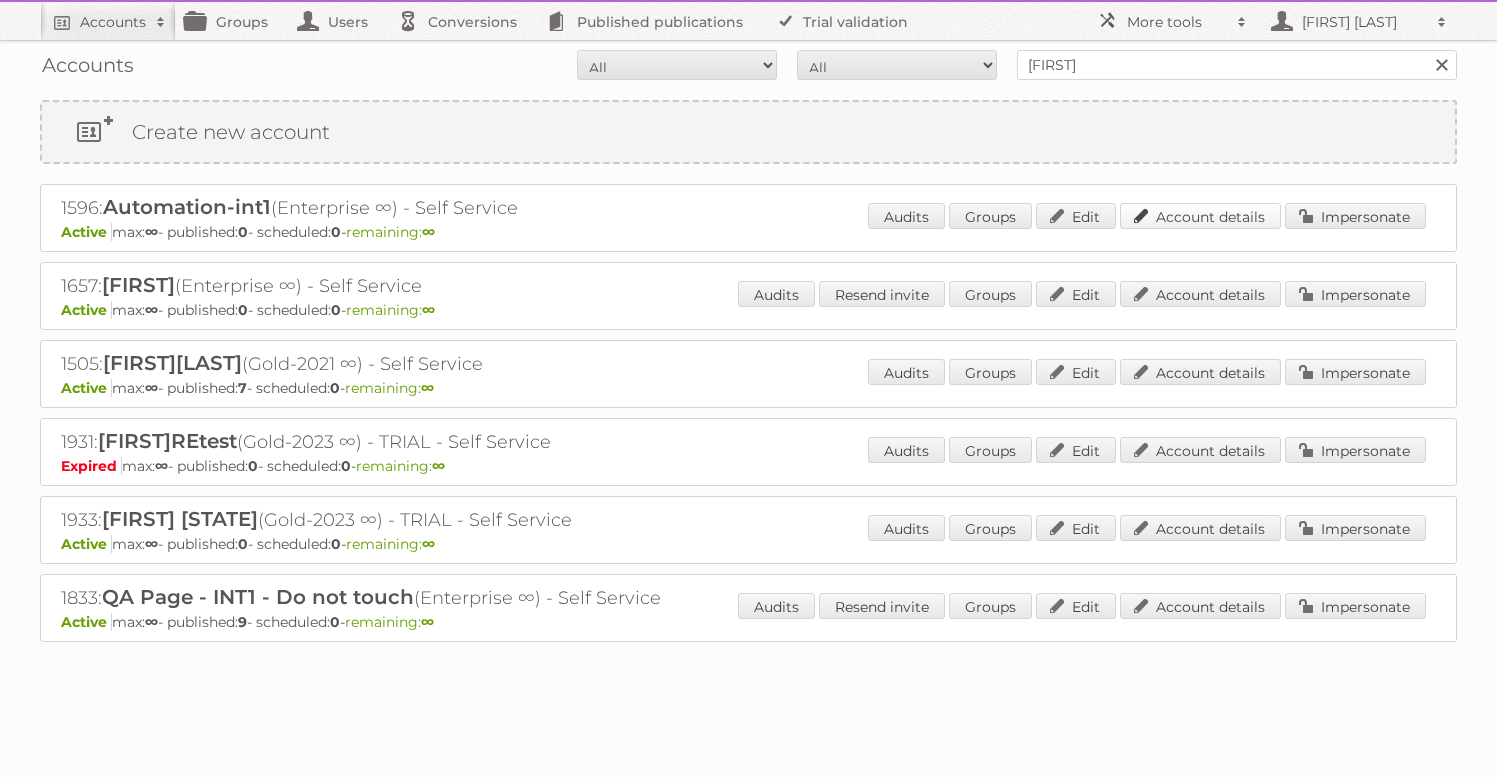 click on "Account details" at bounding box center [1200, 216] 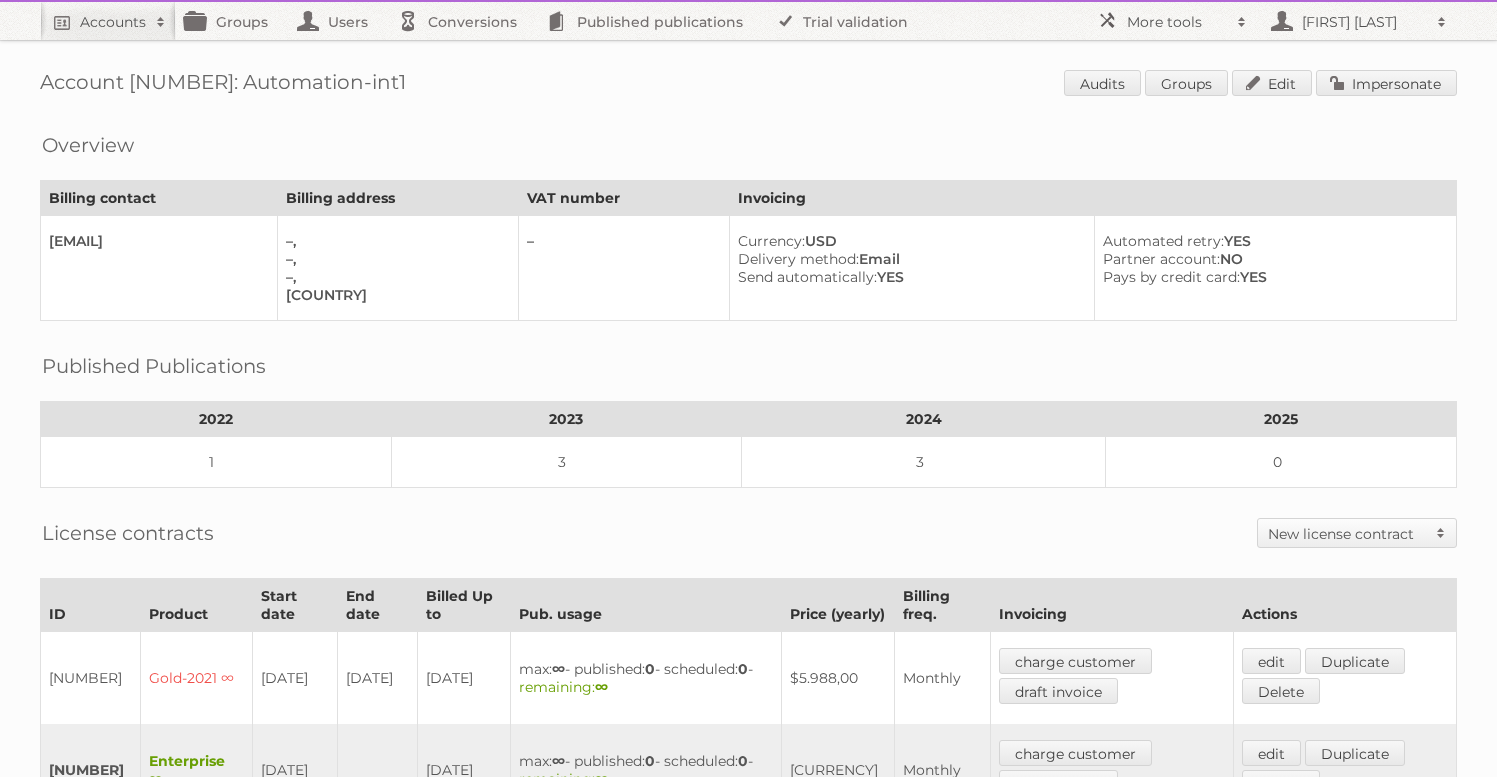 scroll, scrollTop: 0, scrollLeft: 0, axis: both 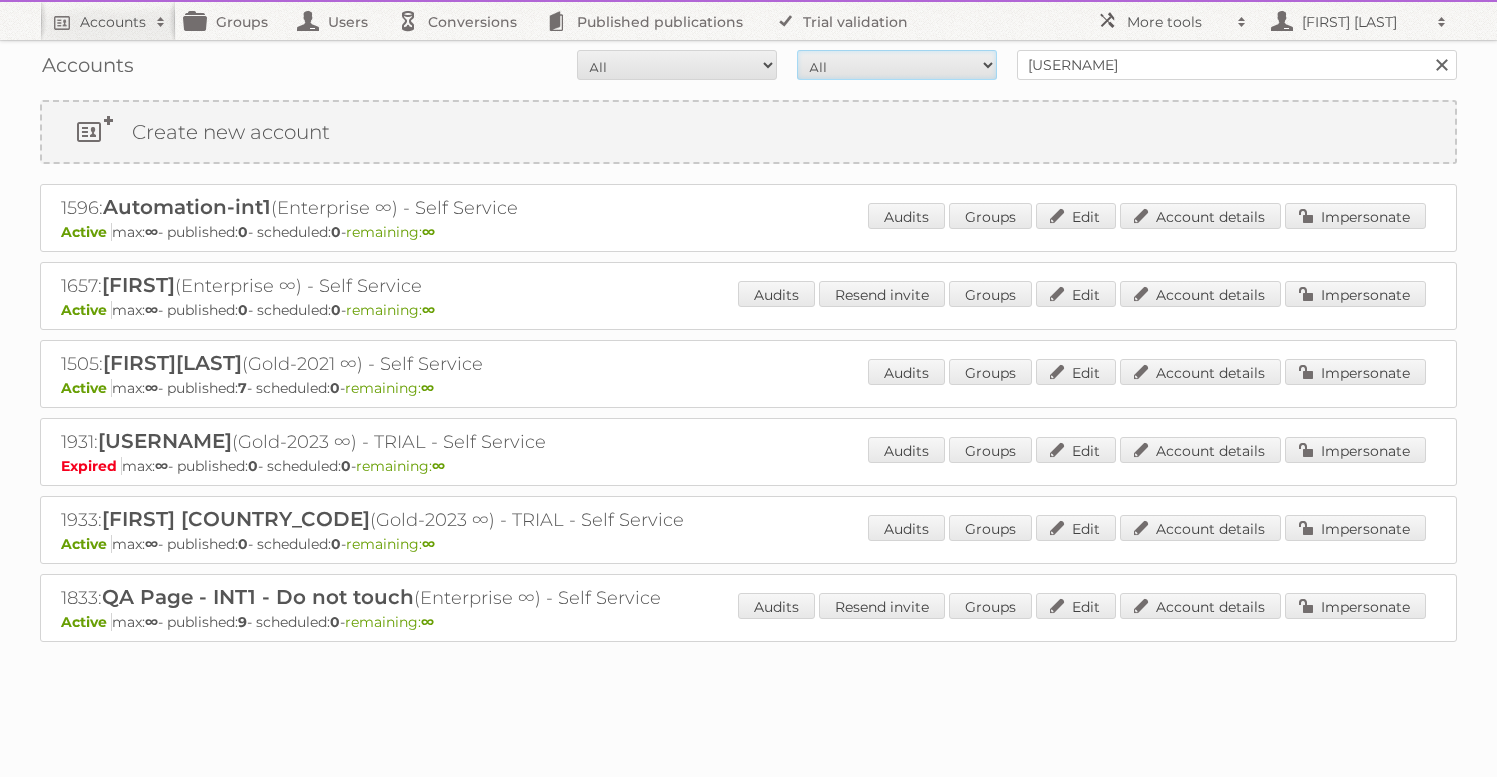 click on "All Paid Trials Self service" at bounding box center (897, 65) 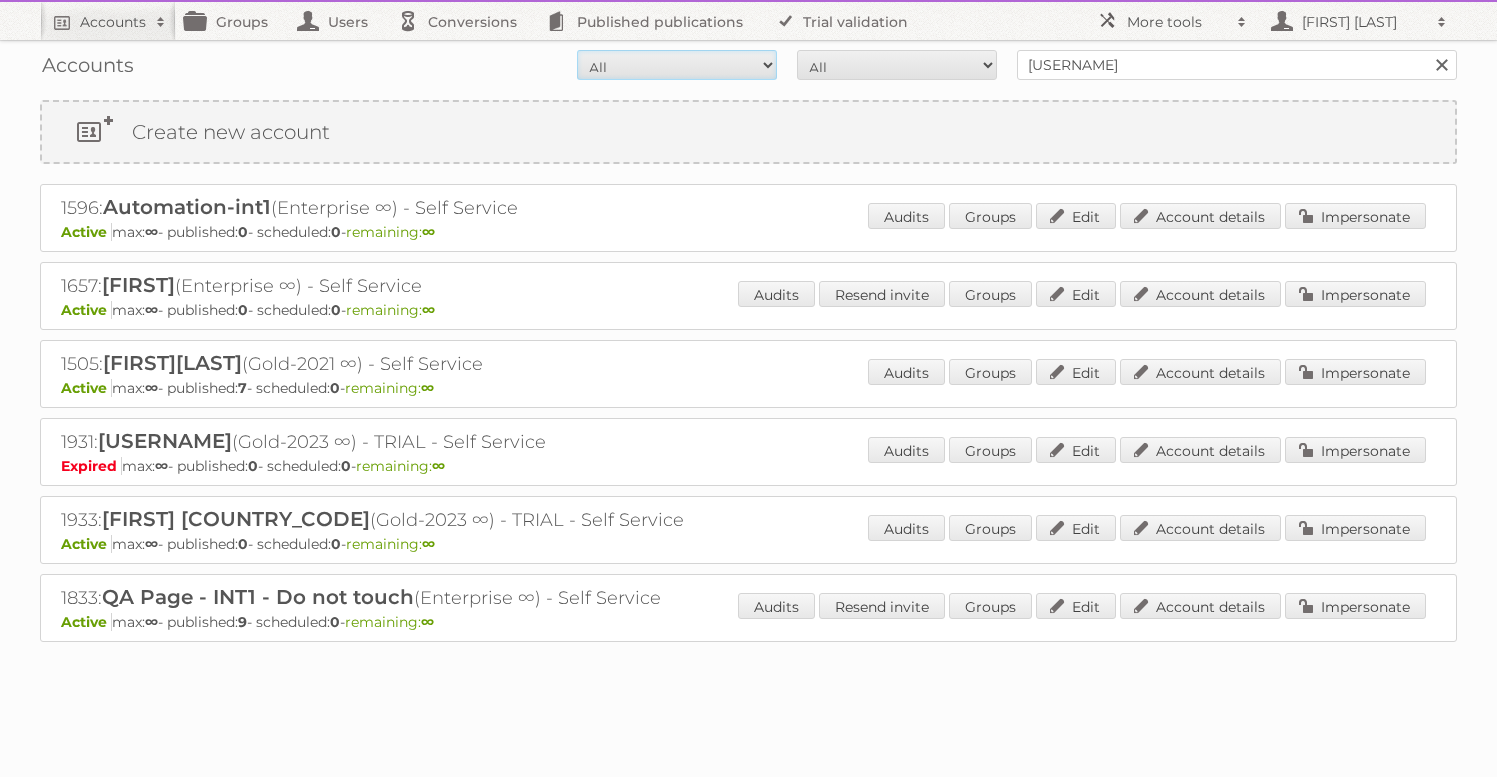 click on "All Active Expired Pending" at bounding box center (677, 65) 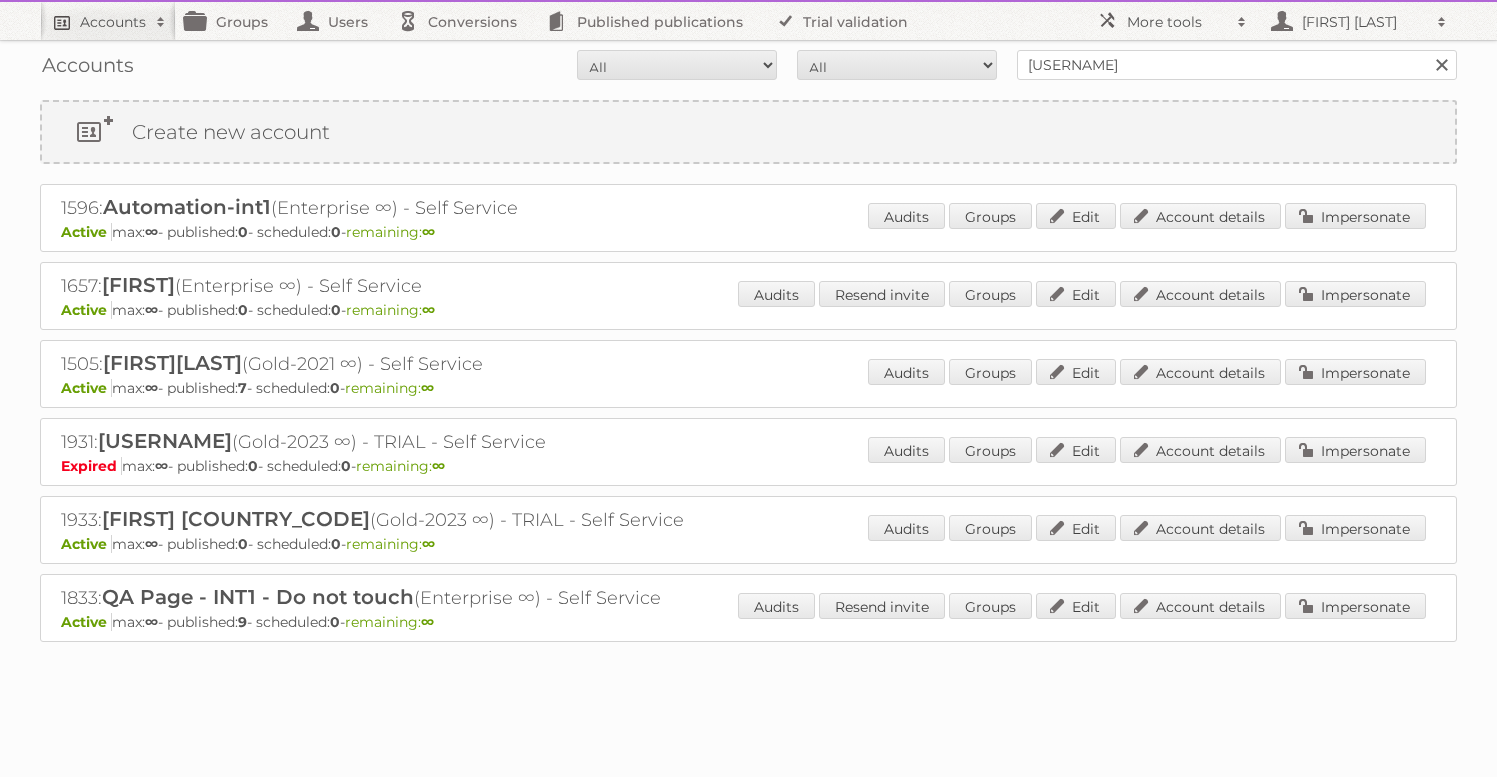 click on "Accounts" at bounding box center (113, 22) 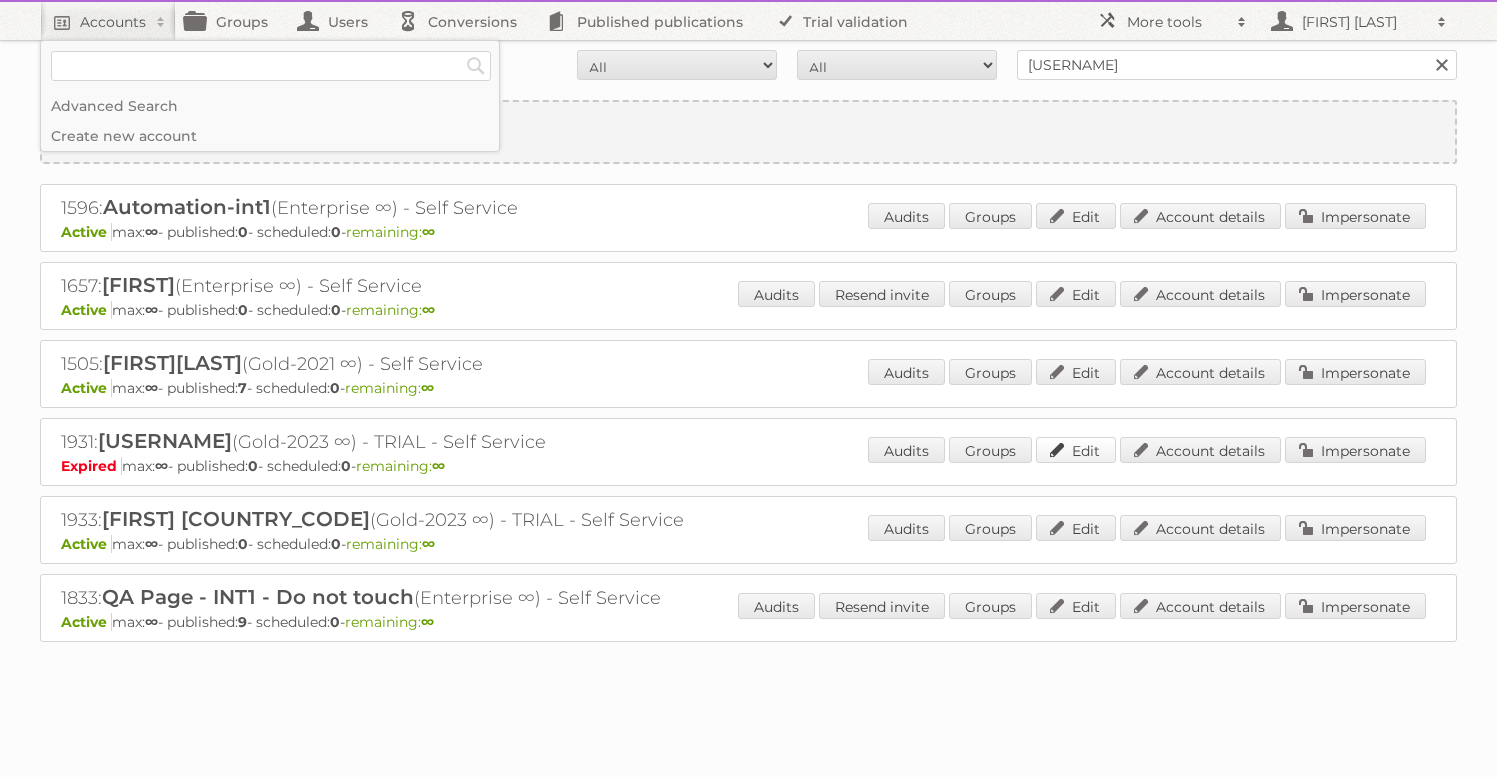 click on "Edit" at bounding box center (1076, 450) 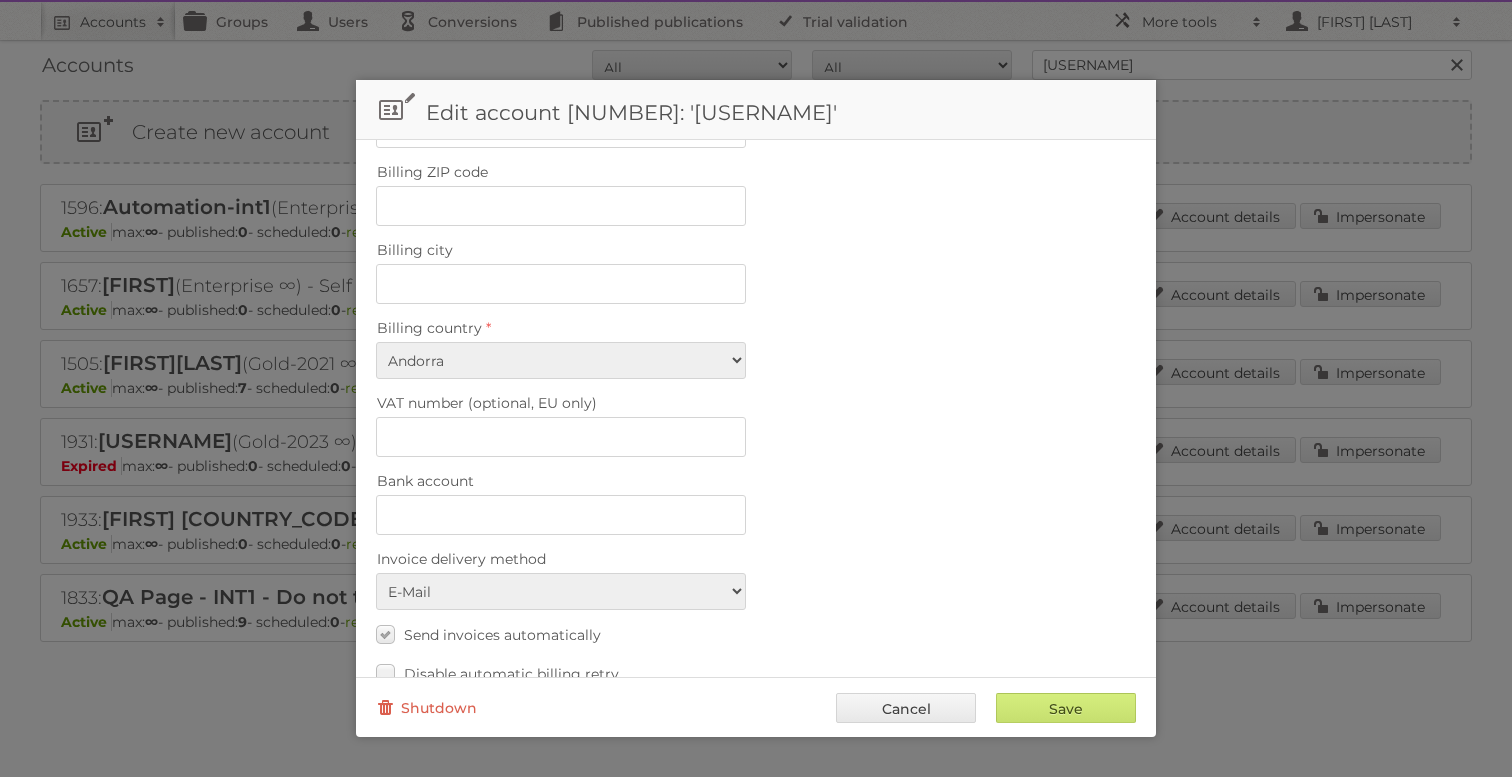 scroll, scrollTop: 816, scrollLeft: 0, axis: vertical 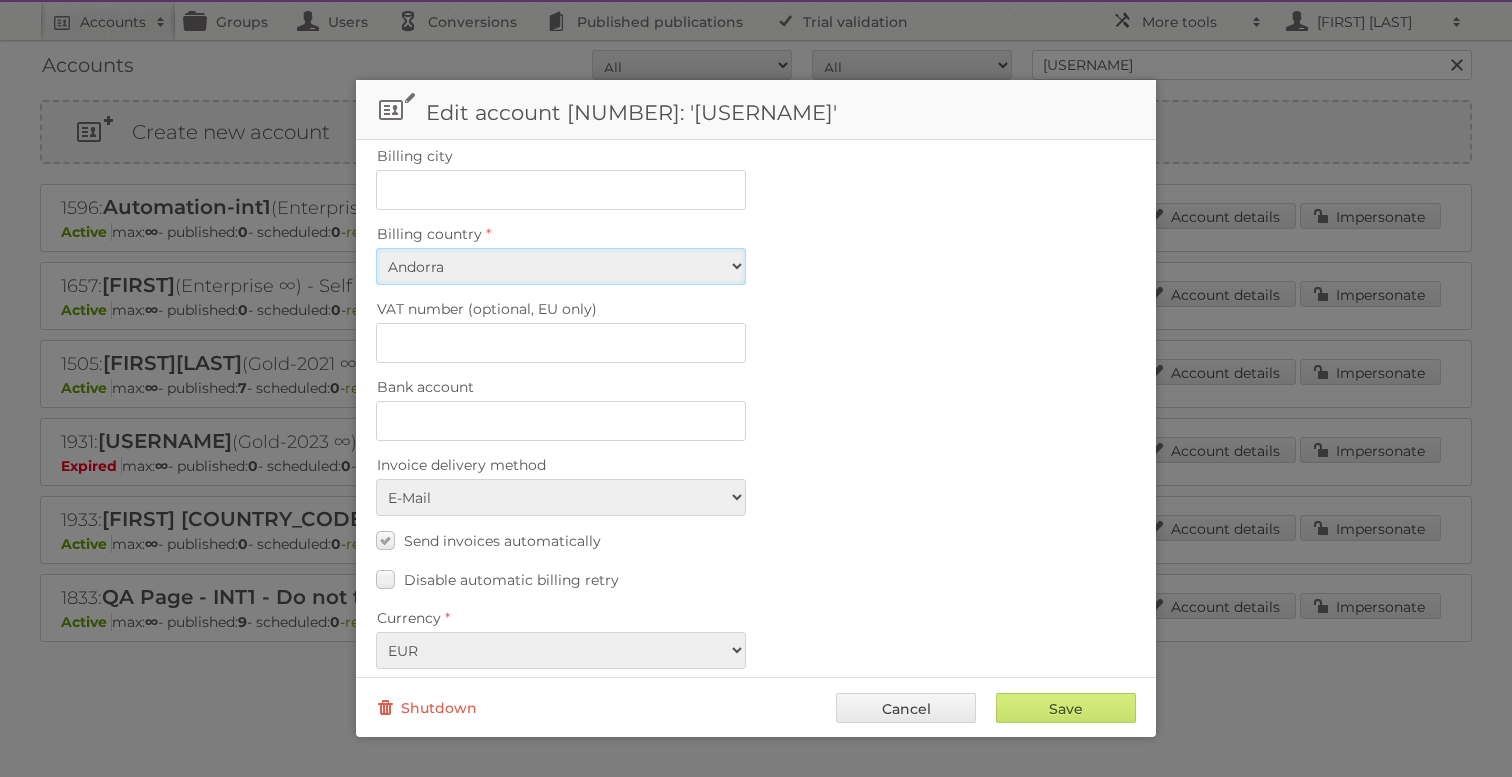 click on "Afghanistan
Åland Islands
Albania
Algeria
American Samoa
Andorra
Angola
Anguilla
Antarctica
Antigua and Barbuda
Argentina
Armenia
Aruba
Australia
Austria
Azerbaijan
Bahamas
Bahrain
Bangladesh
Barbados
Belarus
Belgium
Belize
Benin
Bermuda
Bhutan
Bolivia
Bonaire, Sint Eustatius and Saba
Bosnia and Herzegovina
Botswana
Bouvet Island
Brazil
British Indian Ocean Territory
Brunei Darussalam
Bulgaria
Burkina Faso
Burundi
Cabo Verde
Cambodia
Cameroon
Canada
Cayman Islands
Central African Republic
Chad
Chile
China
Christmas Island
Cocos (Keeling) Islands
Colombia
Comoros
Congo
Congo, The Democratic Republic of the
Cook Islands
Costa Rica
Côte d'Ivoire
Croatia
Cuba
Curaçao
Cyprus
Czechia
Denmark
Djibouti
Dominica
Dominican Republic
Ecuador
Egypt
El Salvador
Equatorial Guinea
Eritrea
Estonia
Eswatini
Ethiopia
Falkland Islands (Malvinas)
Faroe Islands
Fiji
Finland" at bounding box center (561, 266) 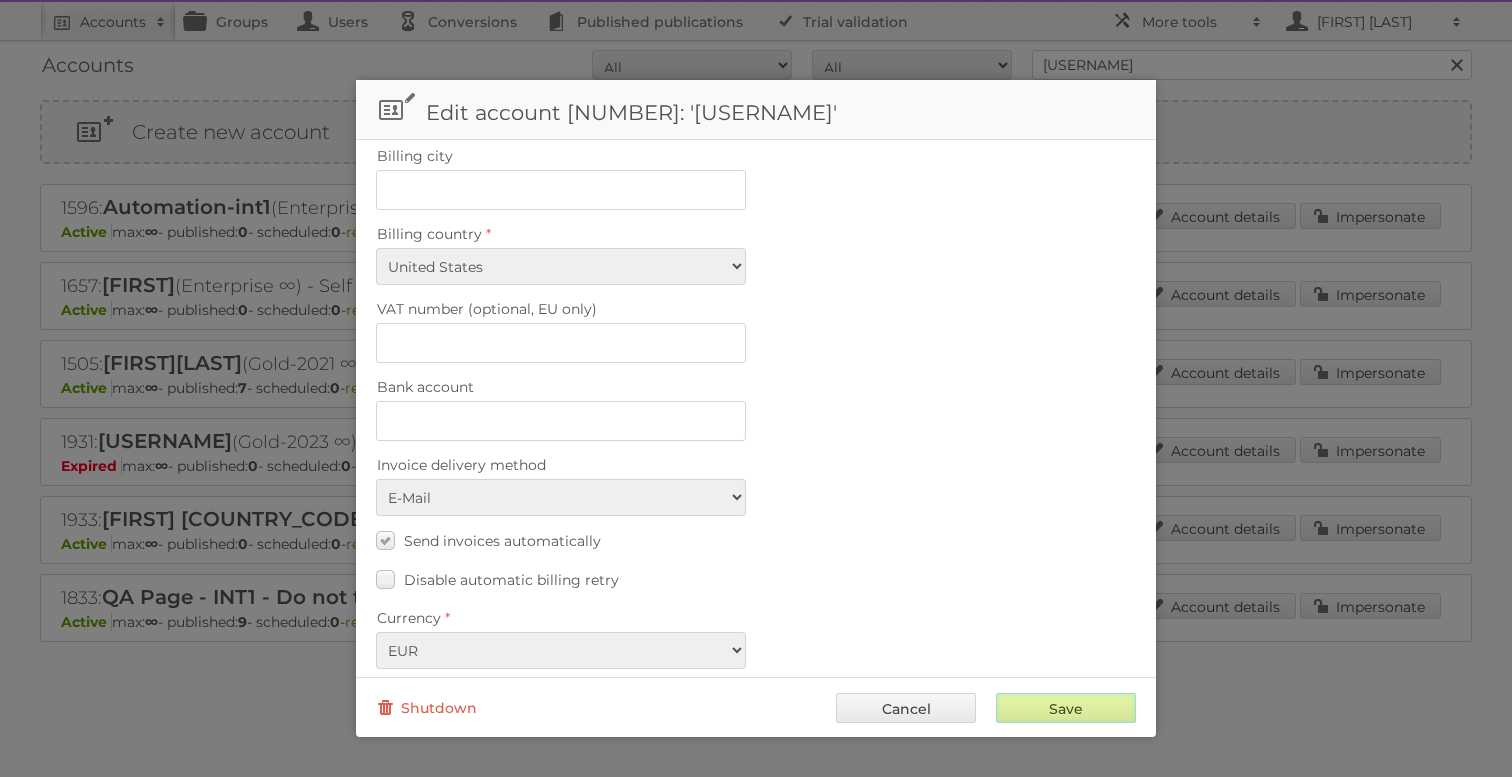 click on "Save" at bounding box center [1066, 708] 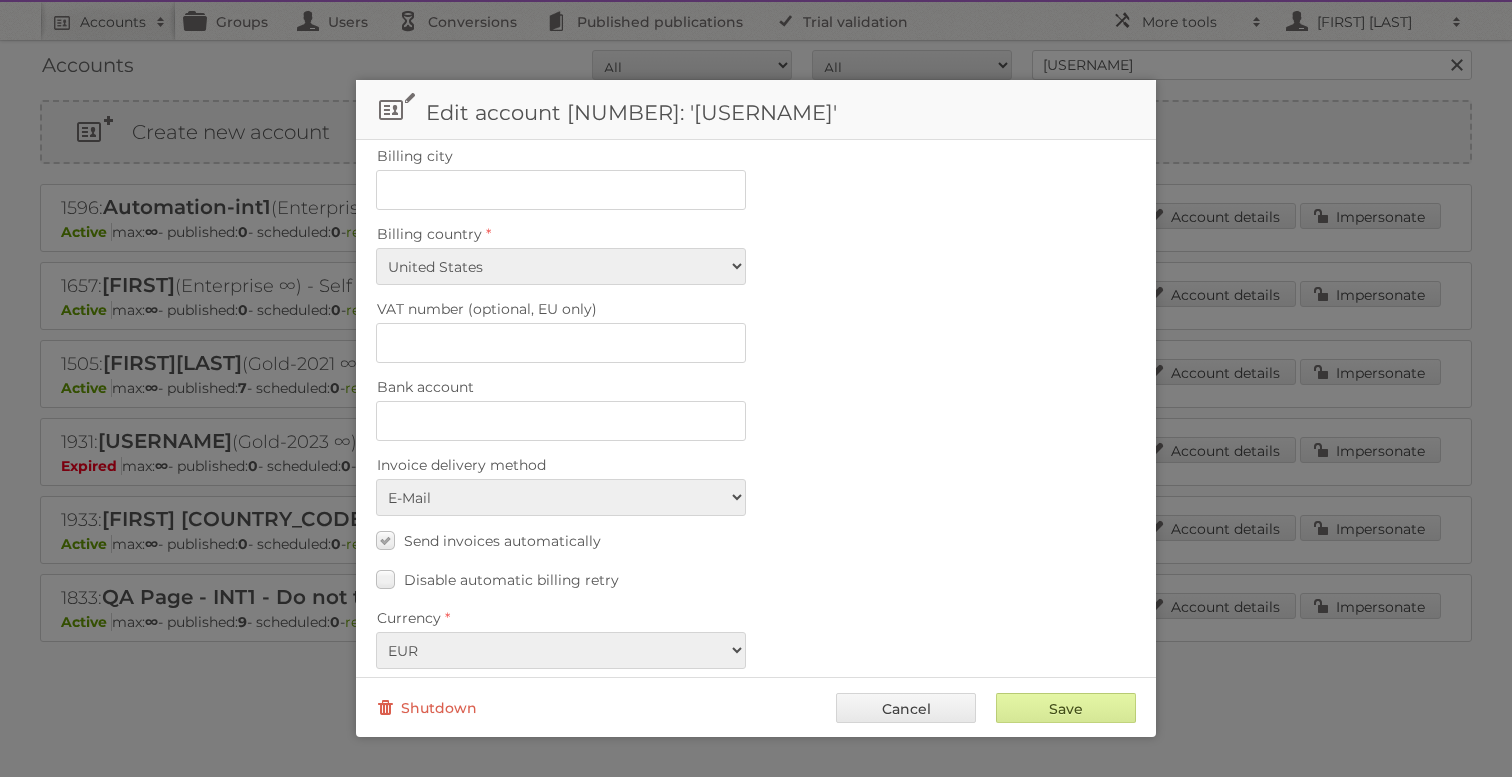 type on "..." 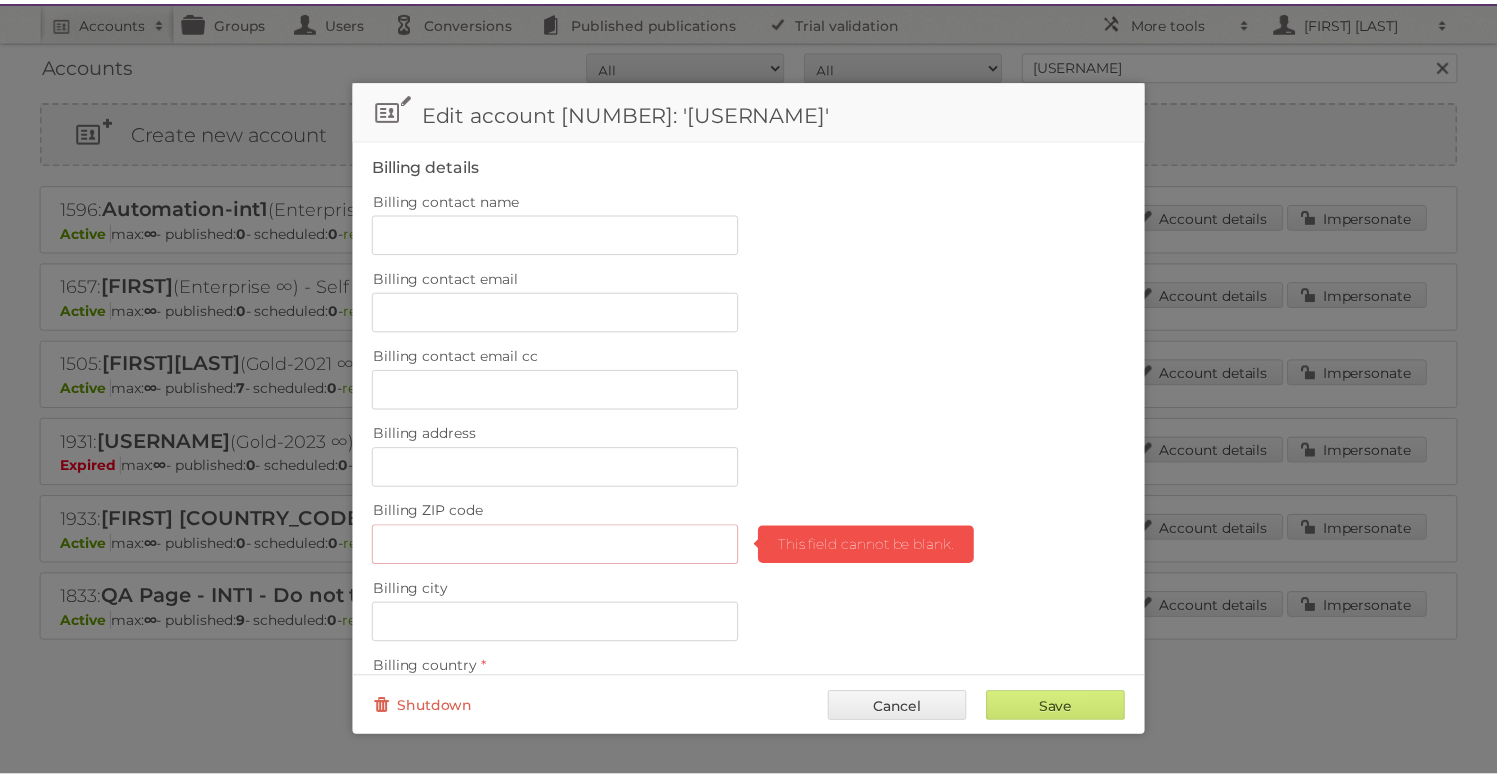 scroll, scrollTop: 408, scrollLeft: 0, axis: vertical 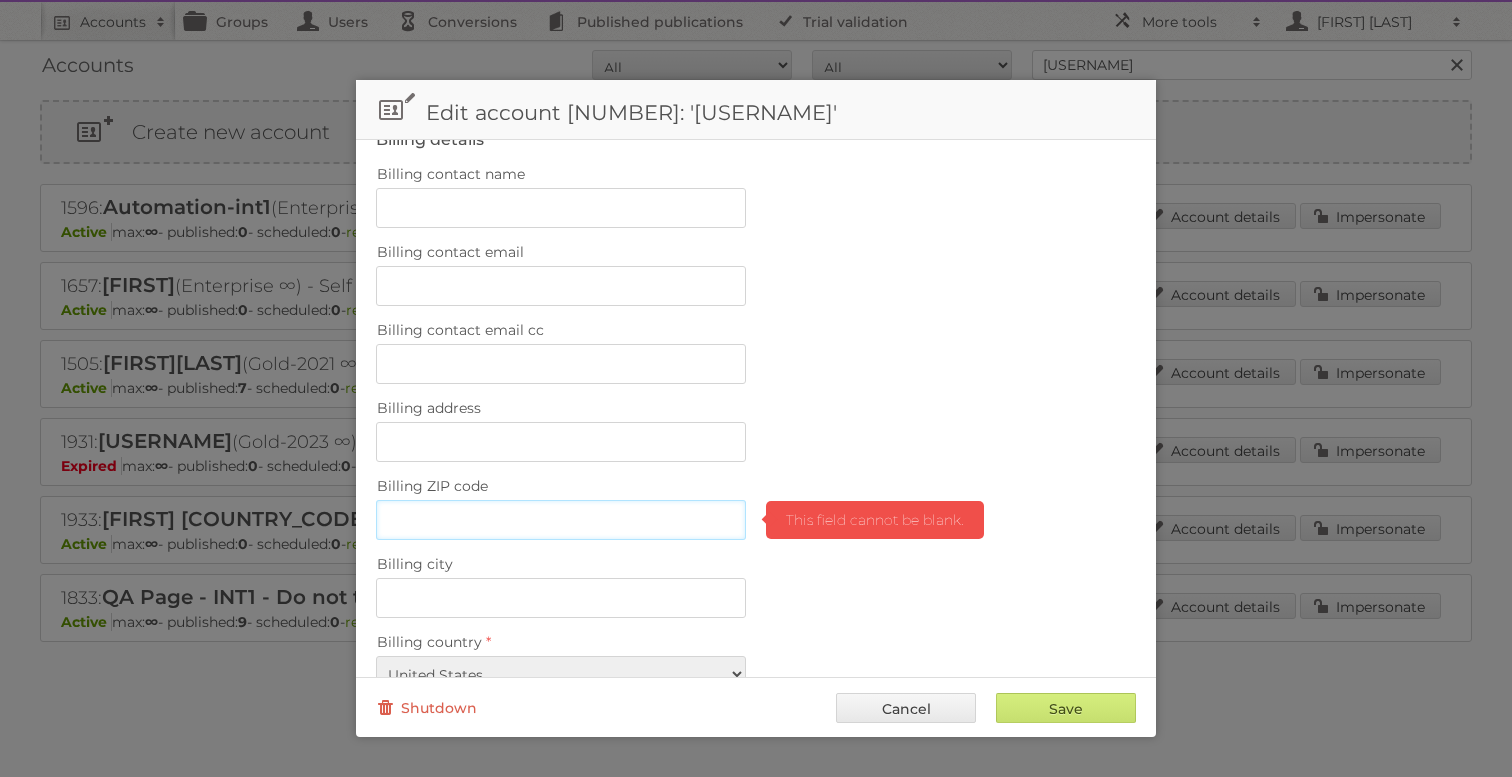 click on "Billing ZIP code" at bounding box center [561, 520] 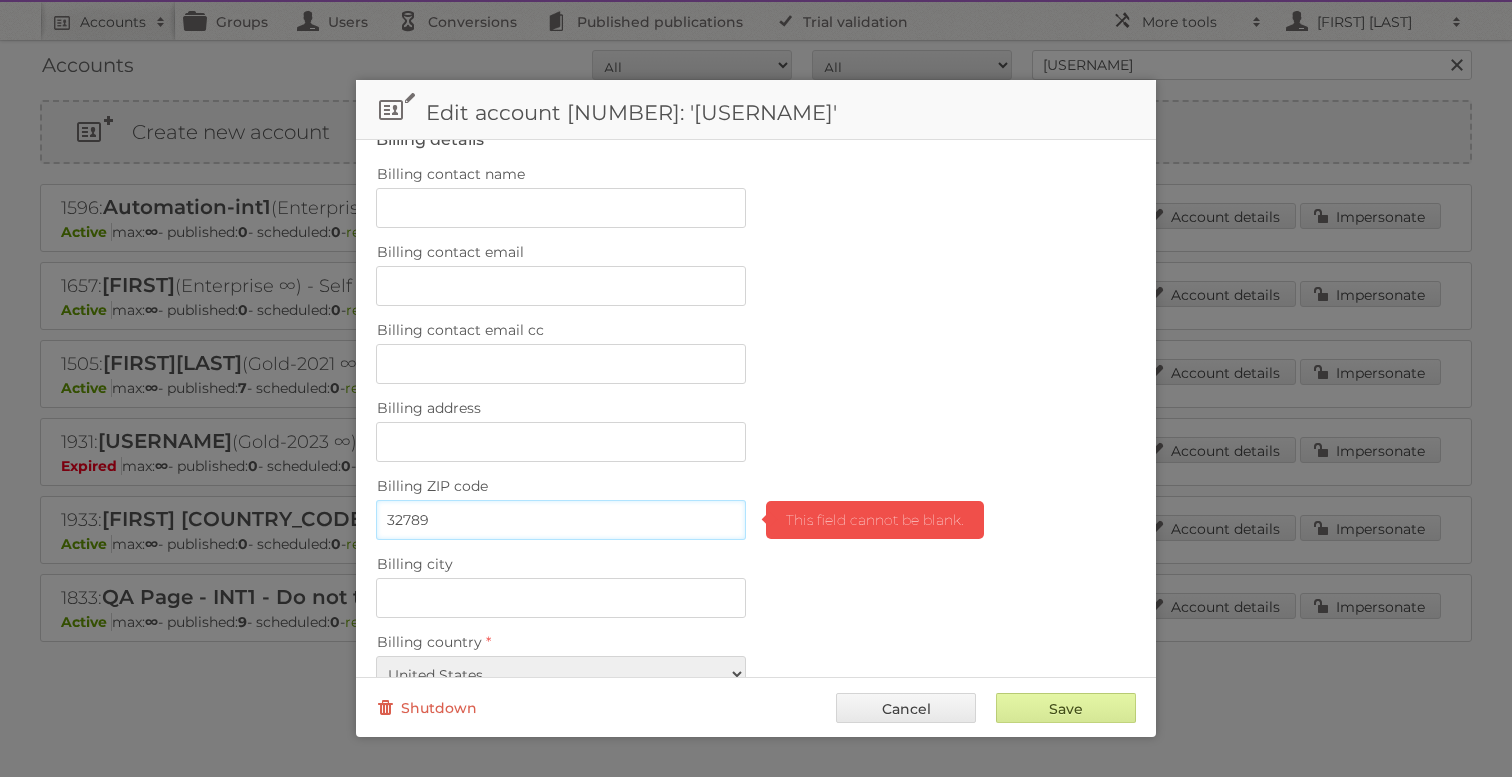 type on "32789" 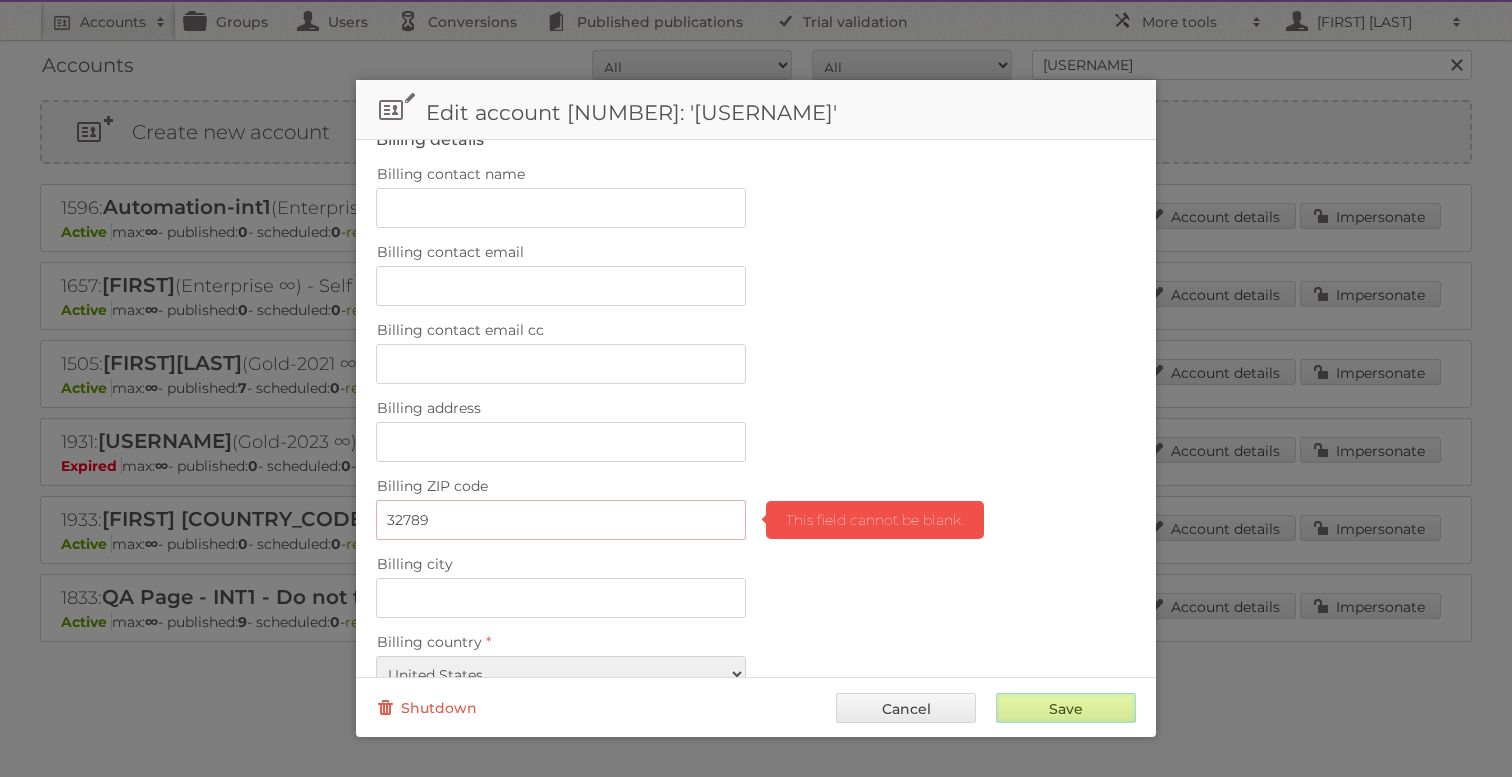 click on "Save" at bounding box center (1066, 708) 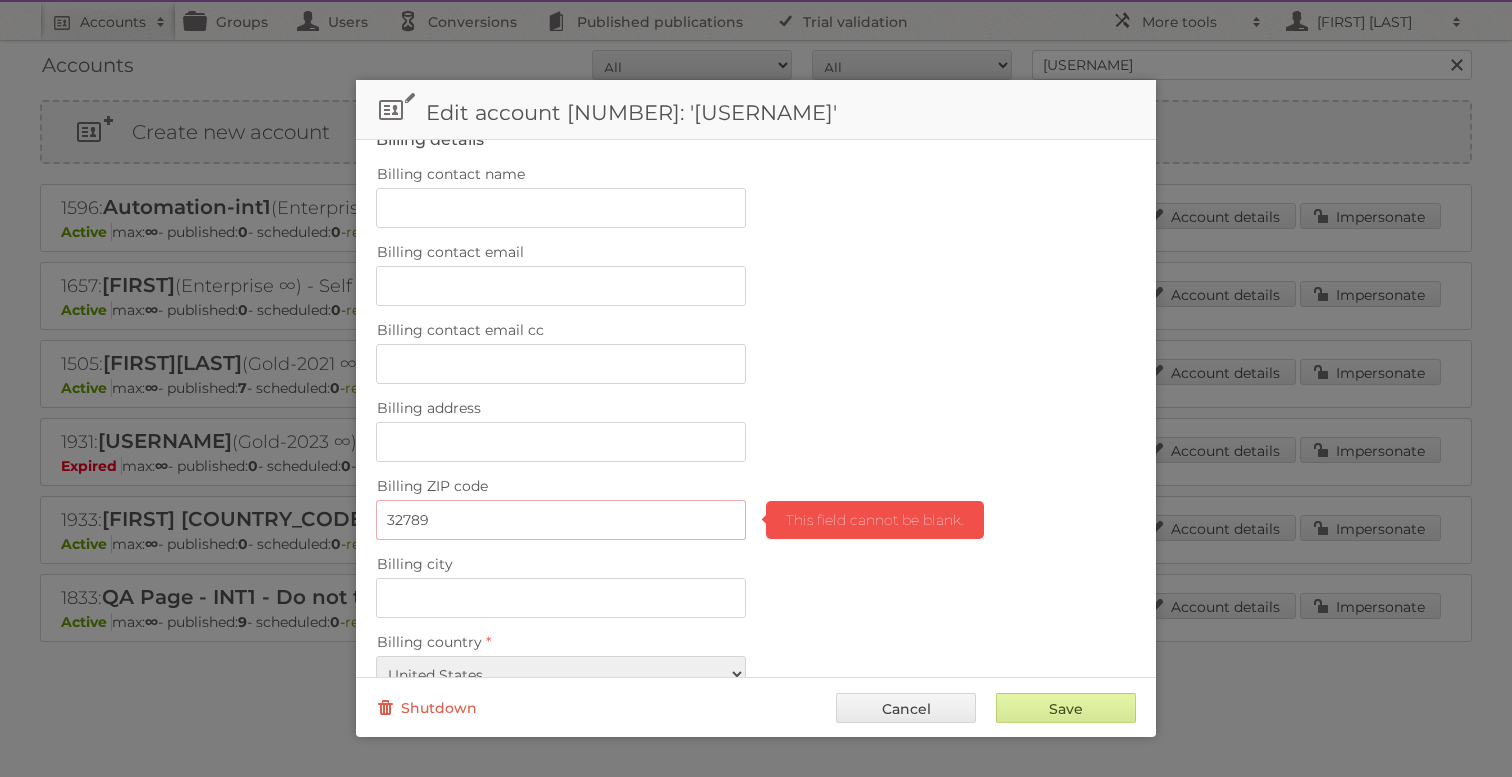type on "..." 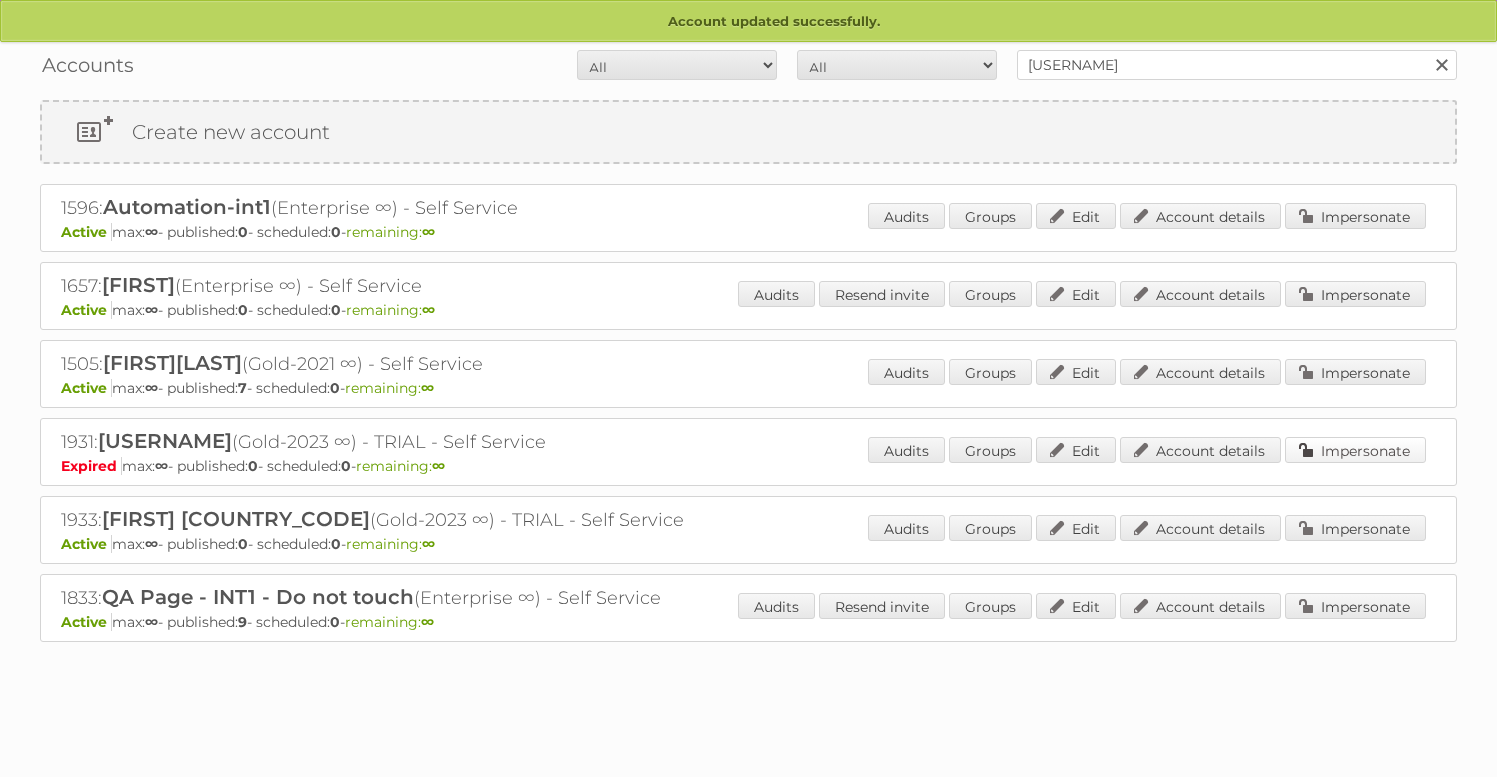 click on "Impersonate" at bounding box center (1355, 450) 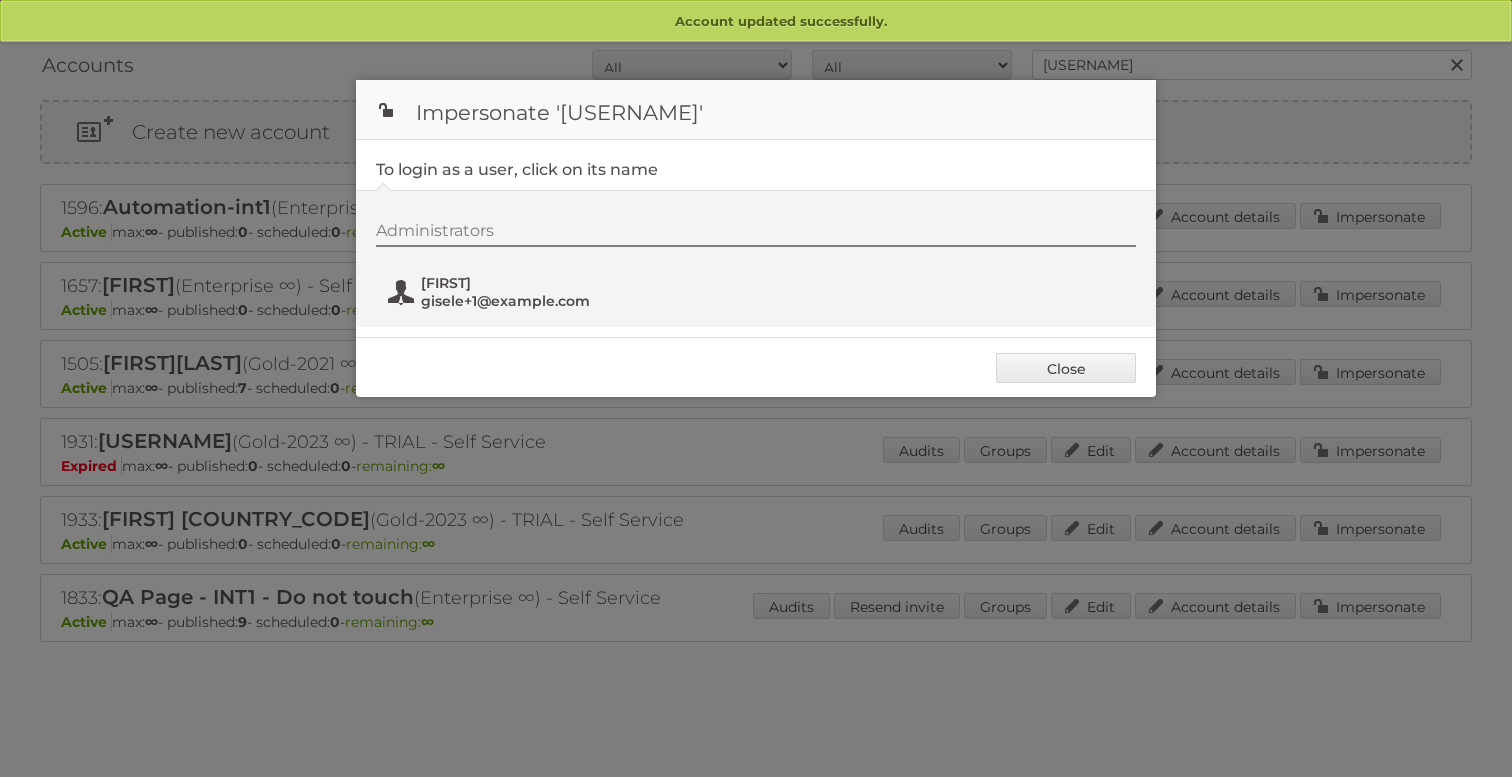 click on "gisele+1@publitas.com" at bounding box center [518, 301] 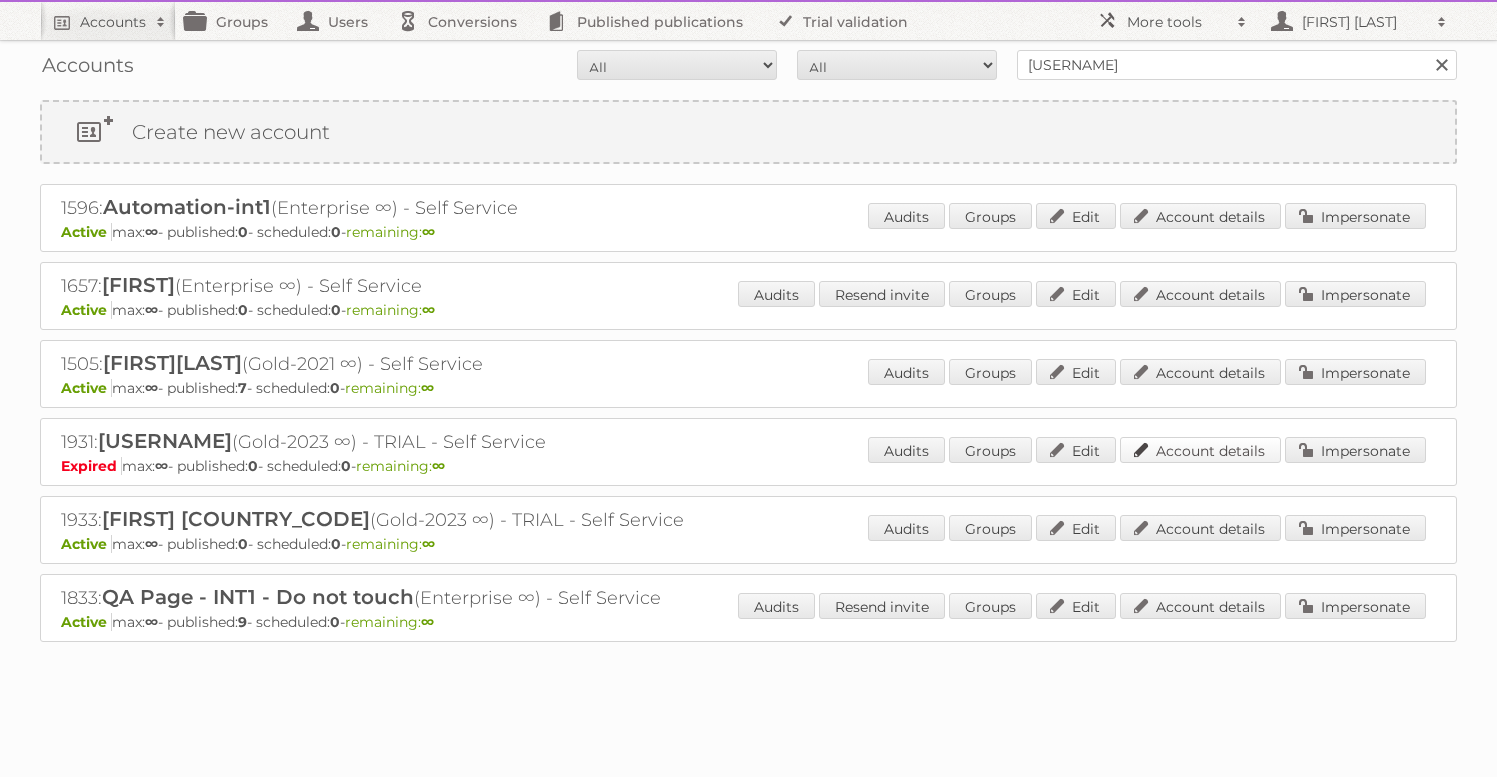 click on "Account details" at bounding box center (1200, 450) 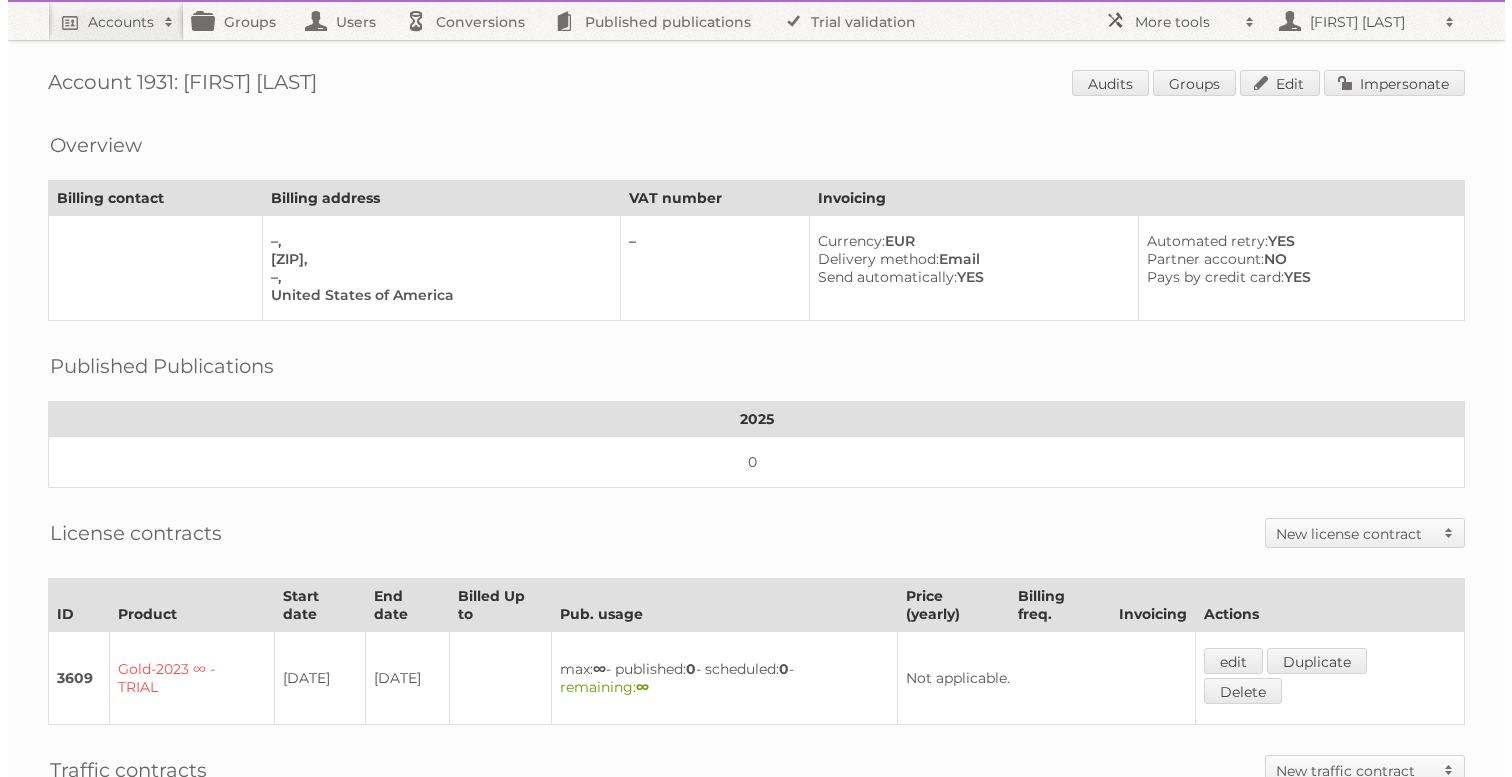 scroll, scrollTop: 0, scrollLeft: 0, axis: both 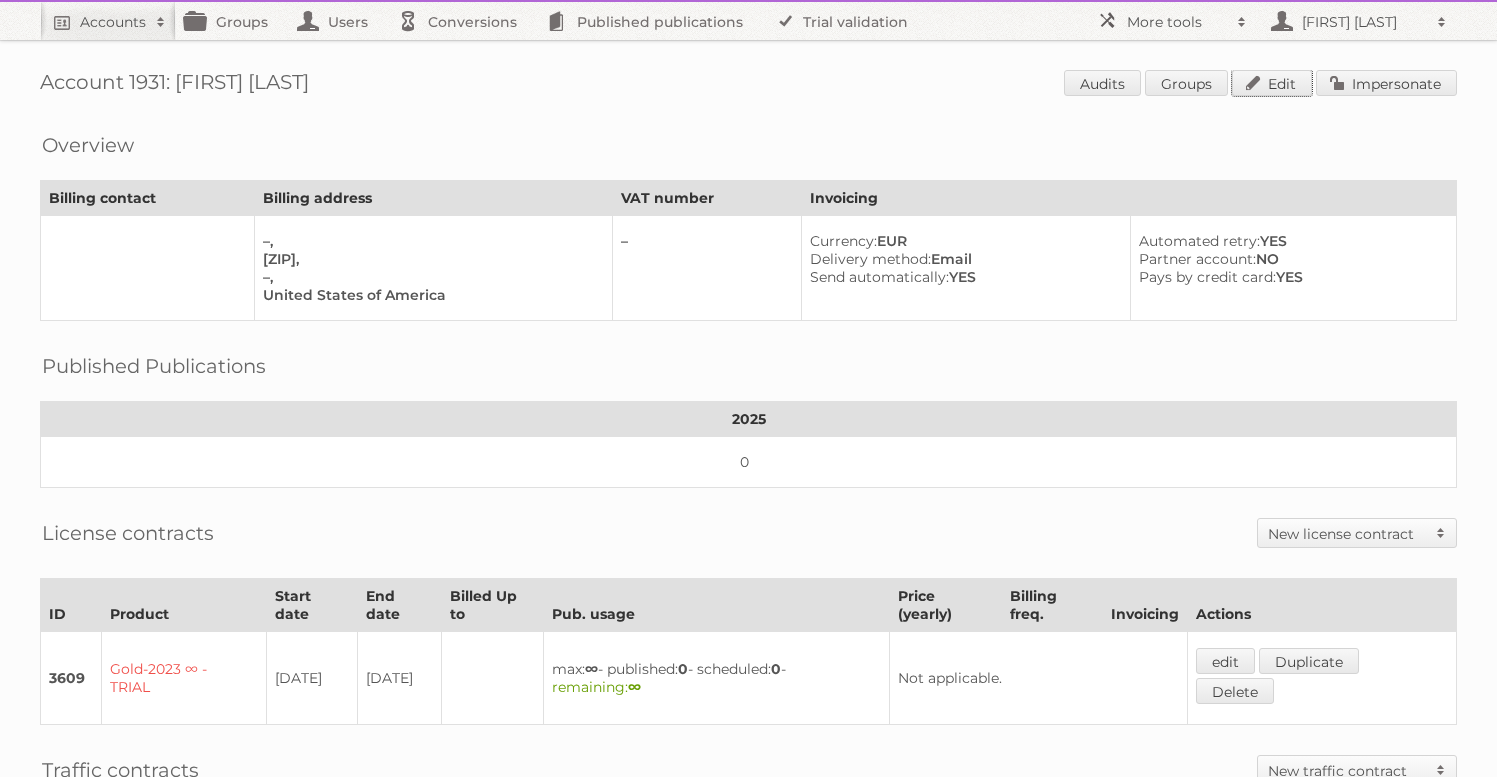 drag, startPoint x: 1260, startPoint y: 82, endPoint x: 1256, endPoint y: 96, distance: 14.56022 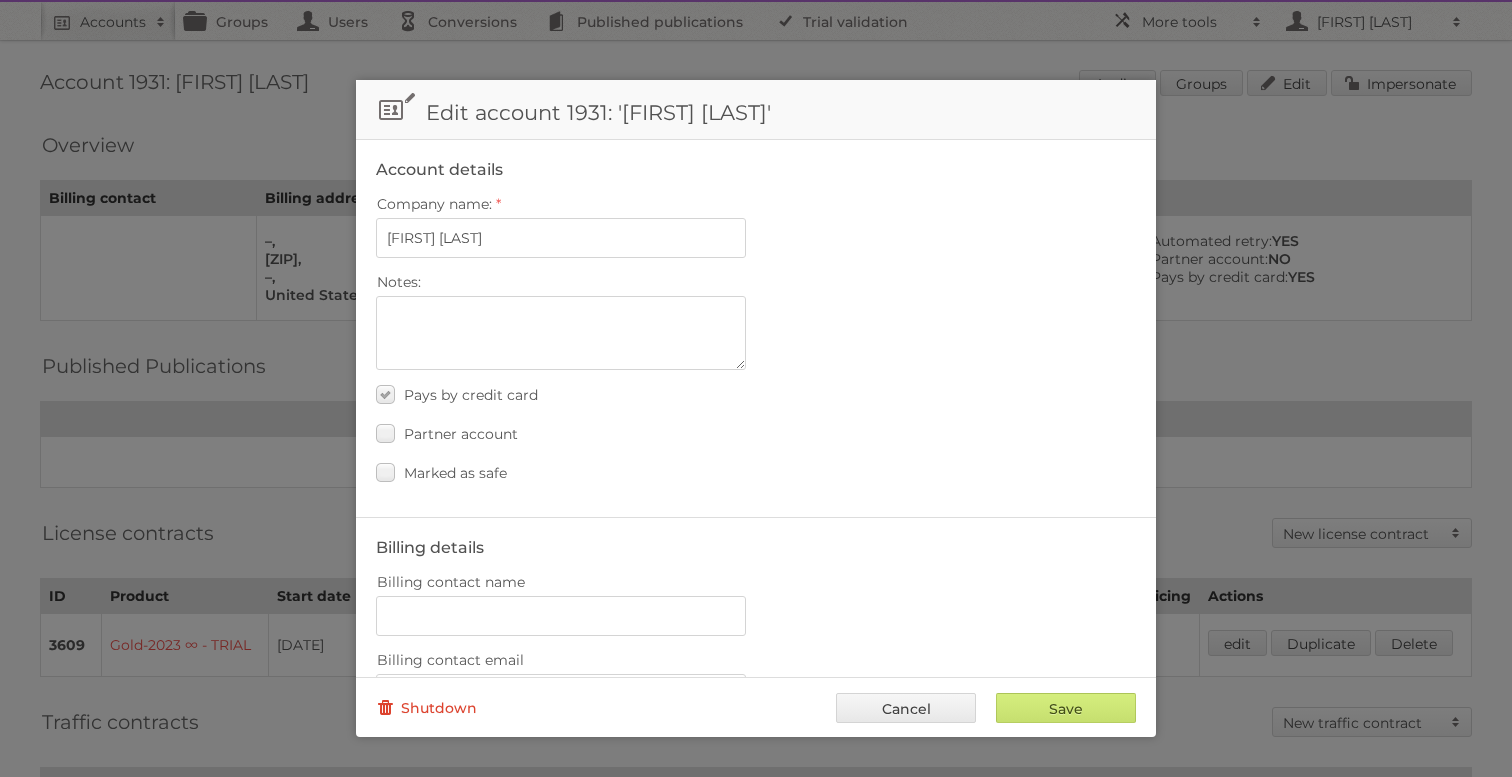drag, startPoint x: 426, startPoint y: 709, endPoint x: 438, endPoint y: 700, distance: 15 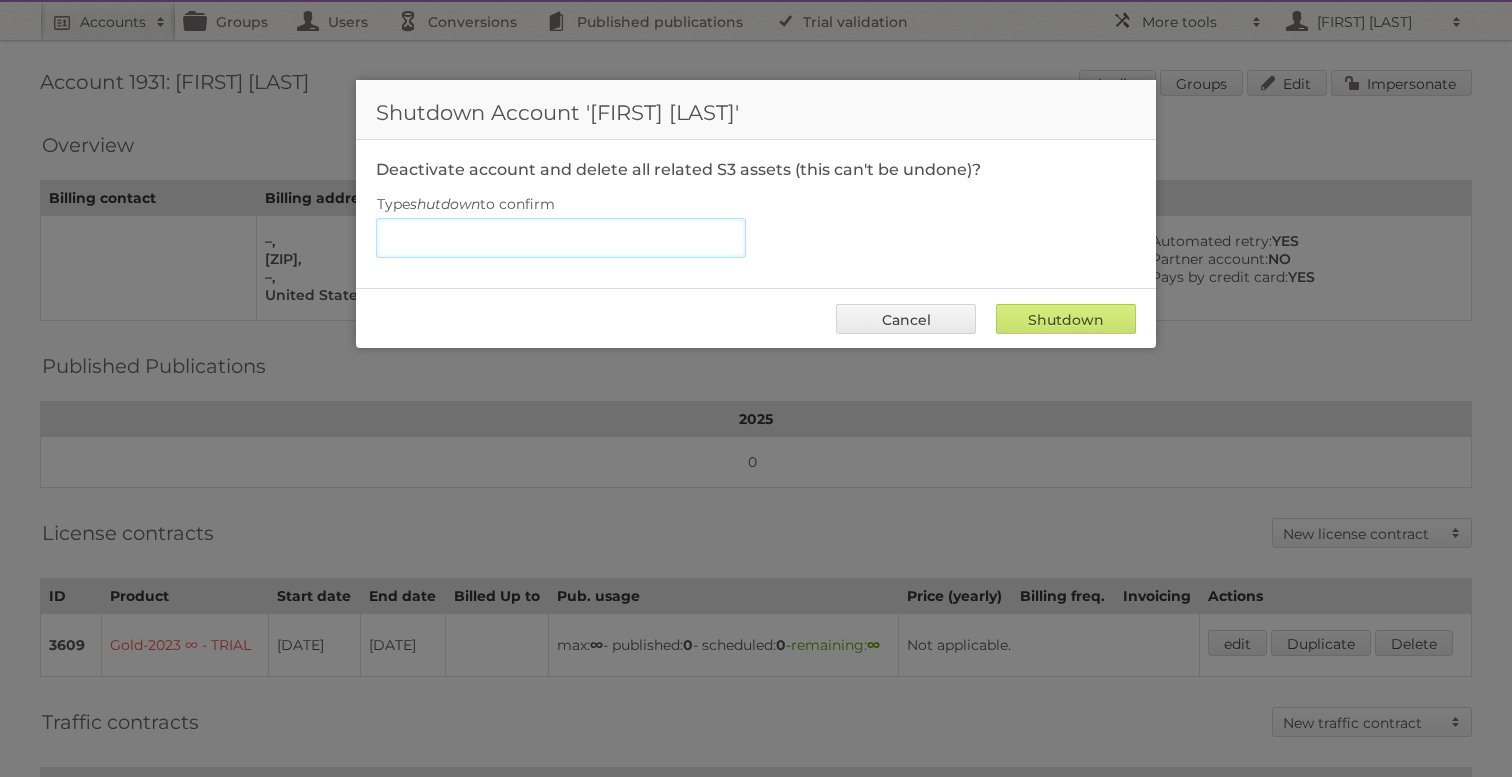 click on "Type  shutdown  to confirm" at bounding box center [561, 238] 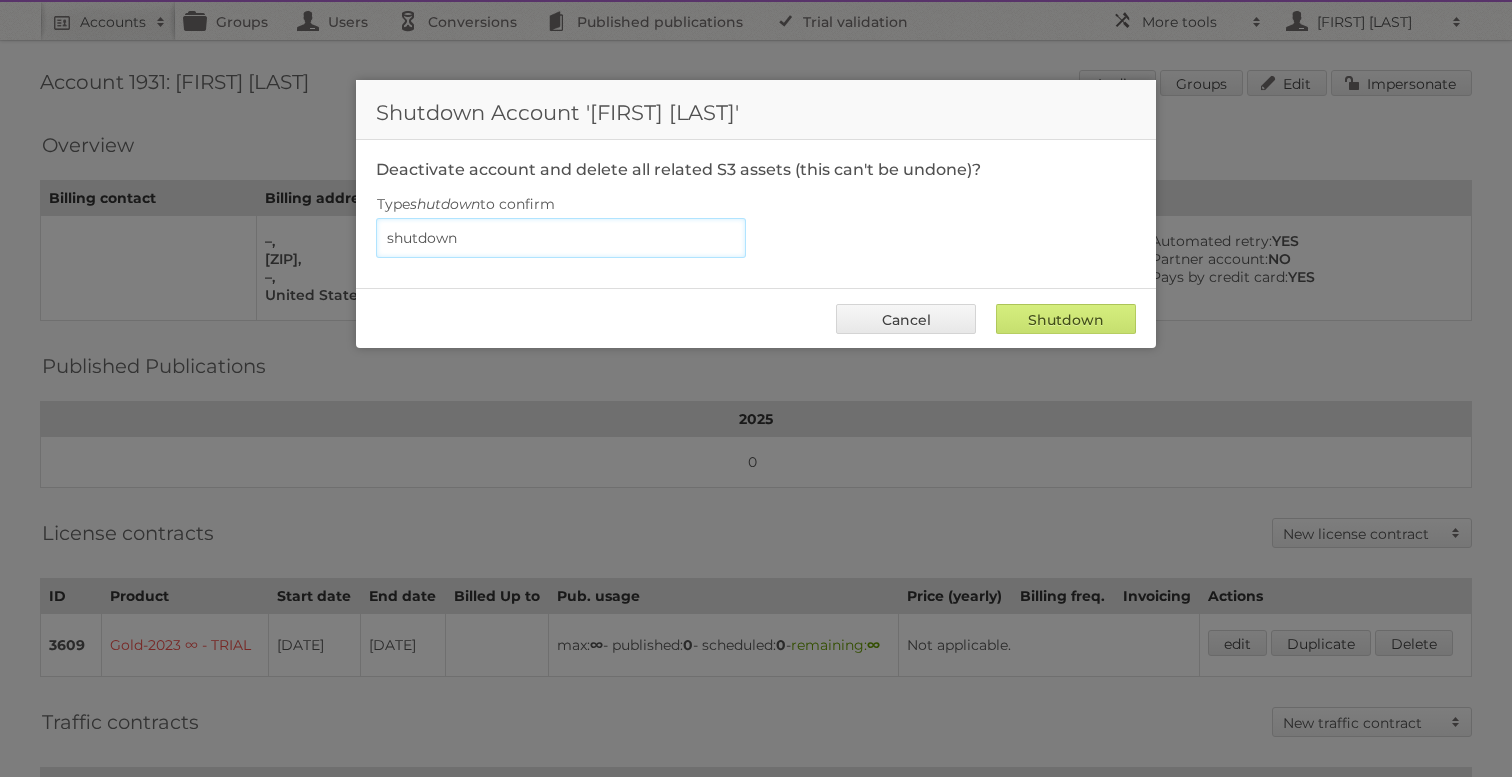 type on "shutdown" 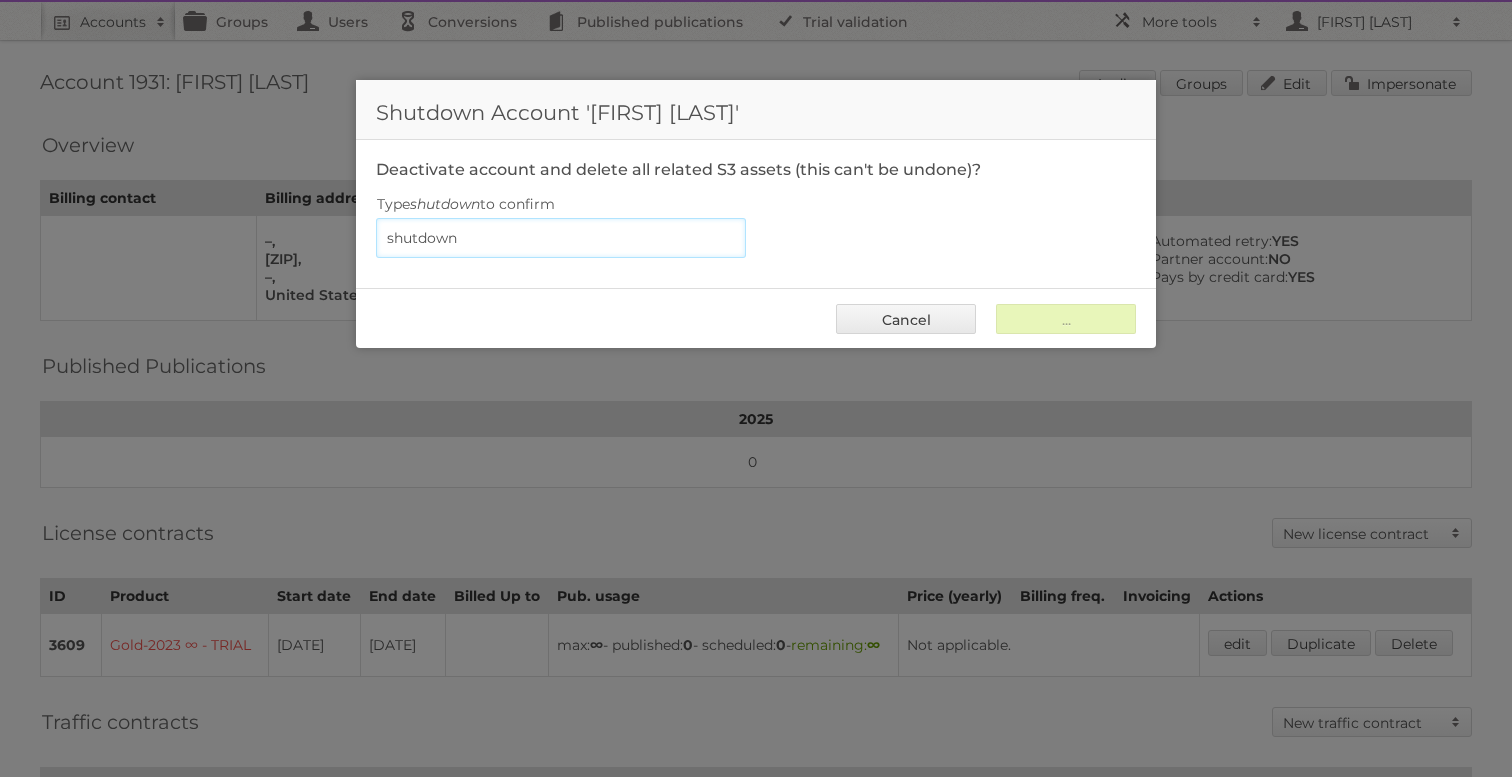 type on "Shutdown" 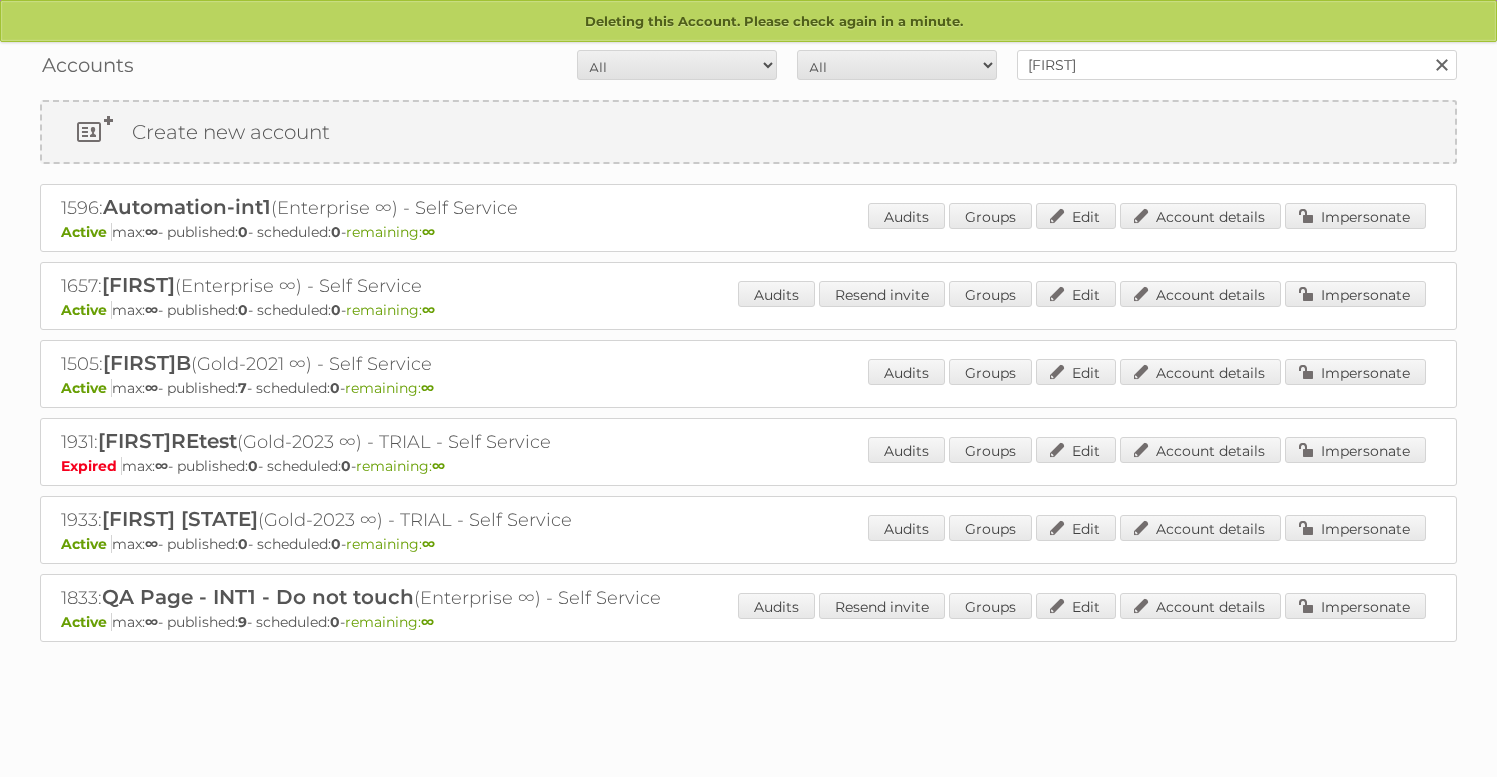 scroll, scrollTop: 0, scrollLeft: 0, axis: both 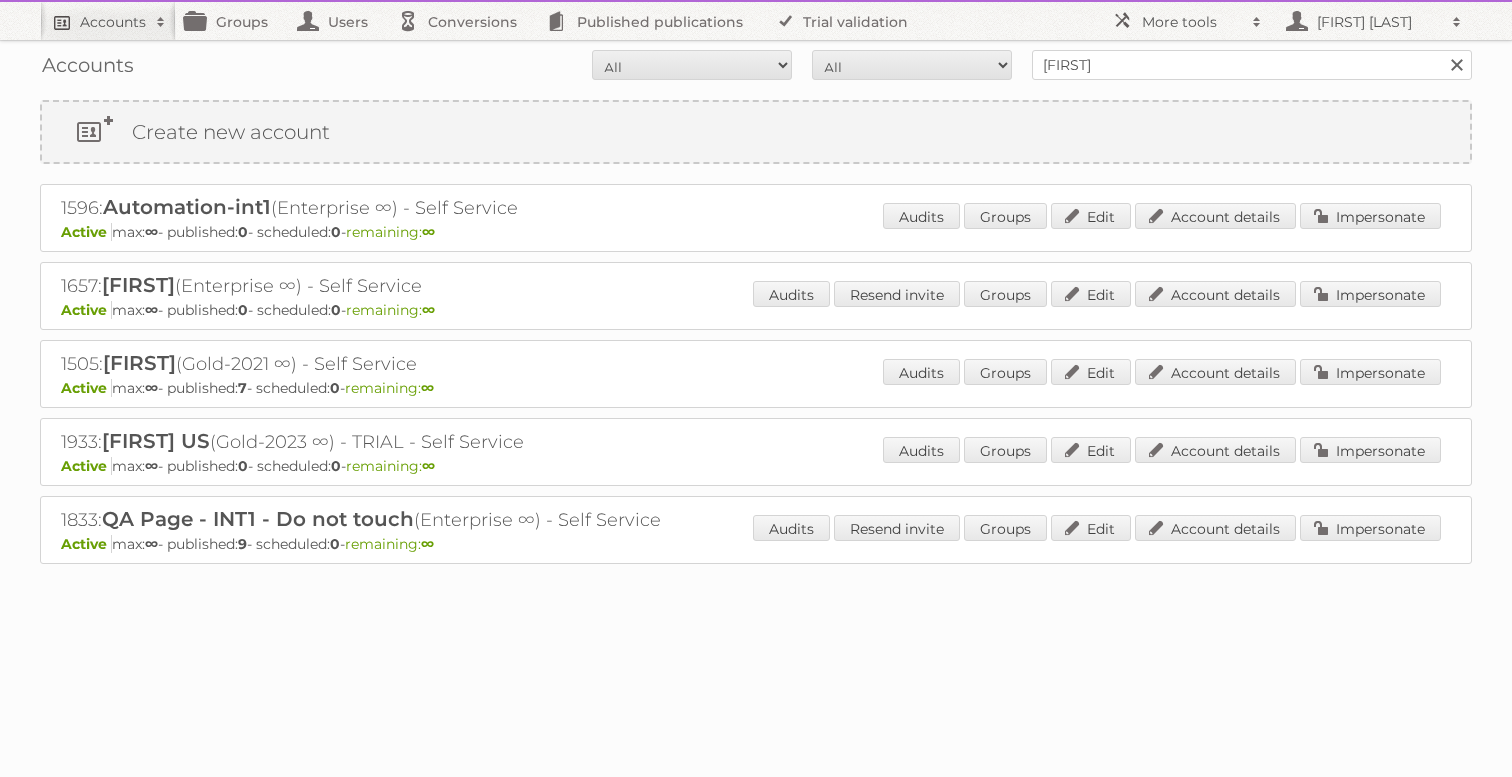 click on "Accounts" at bounding box center [108, 21] 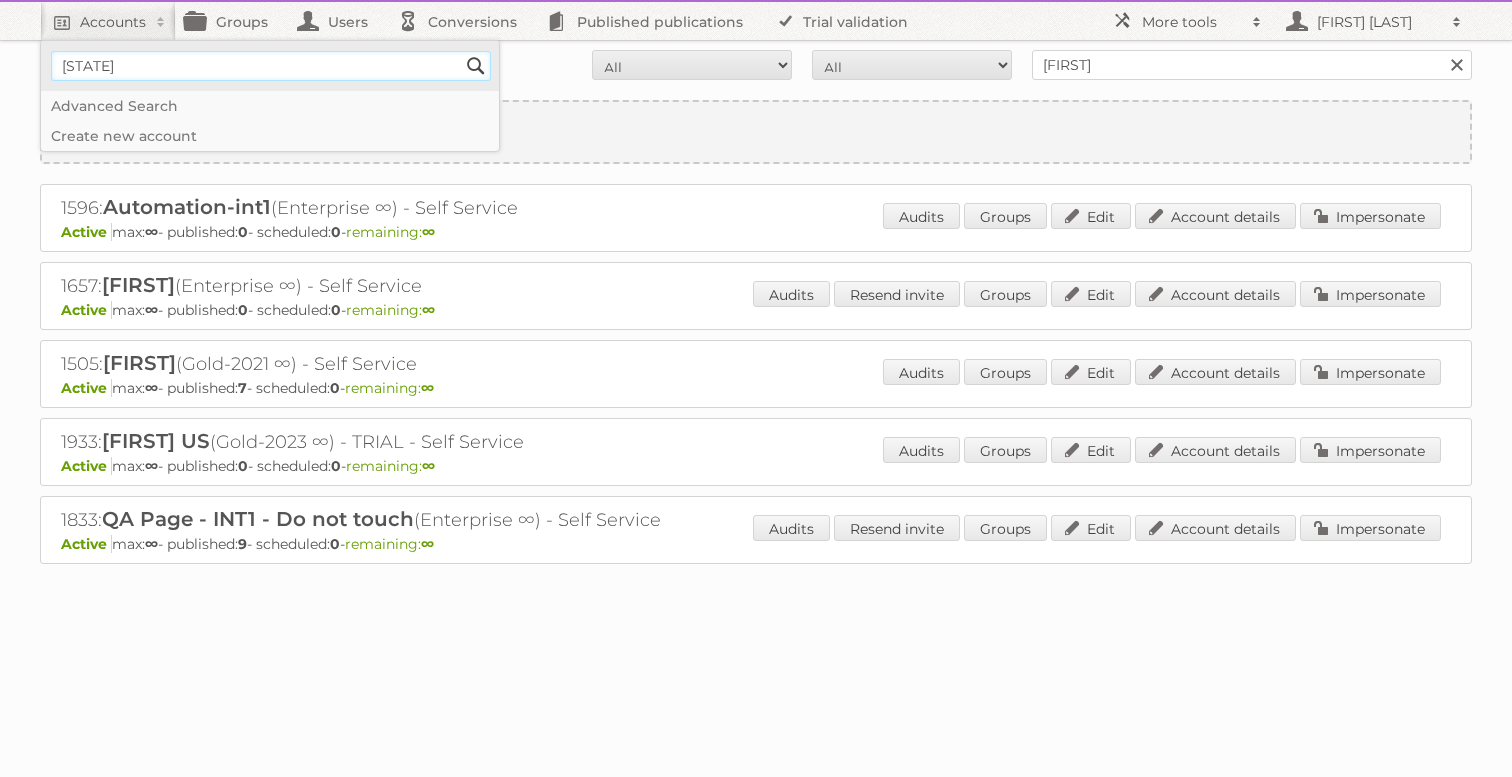 type on "[COUNTRY]" 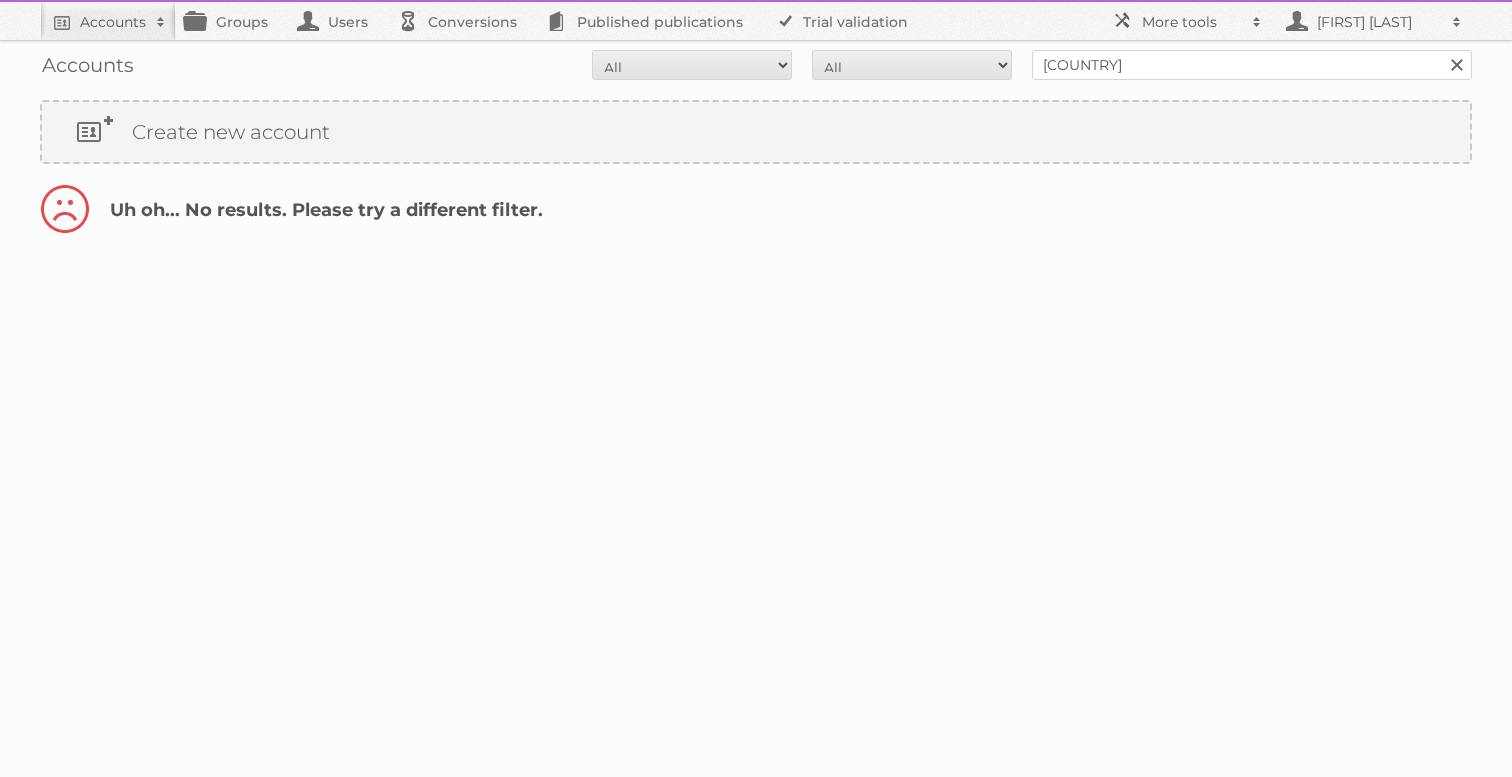 scroll, scrollTop: 0, scrollLeft: 0, axis: both 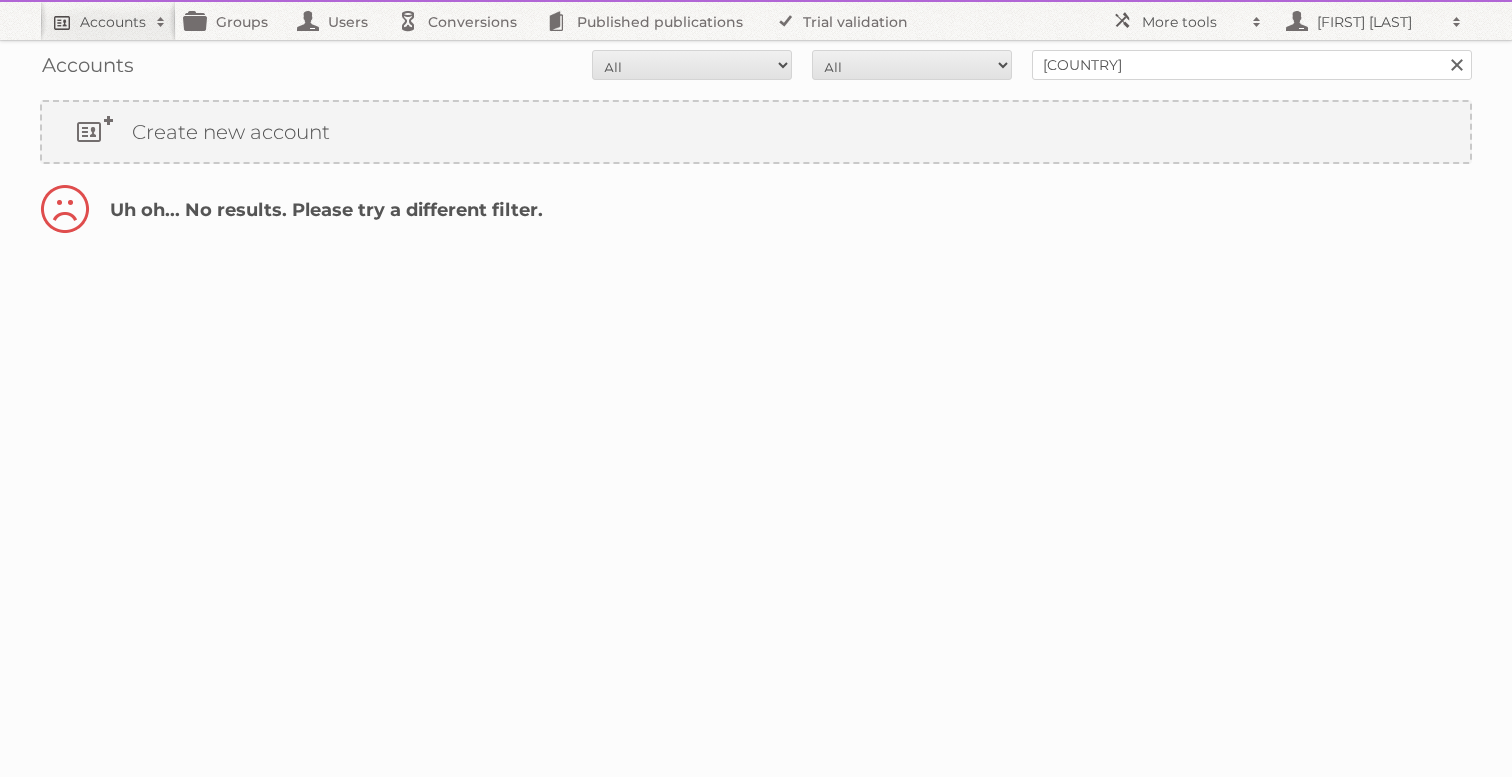 click on "Accounts" at bounding box center [113, 22] 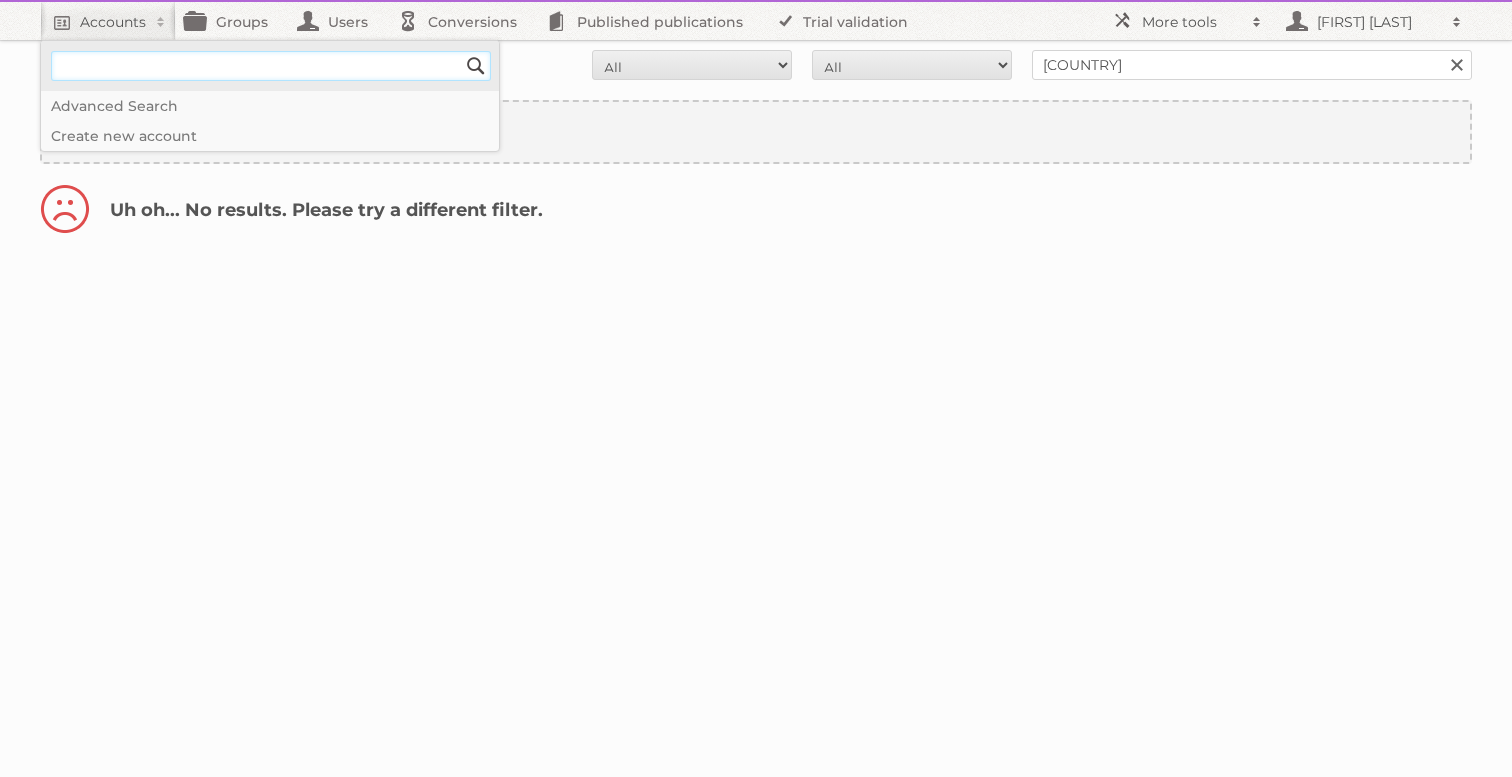 click at bounding box center (271, 66) 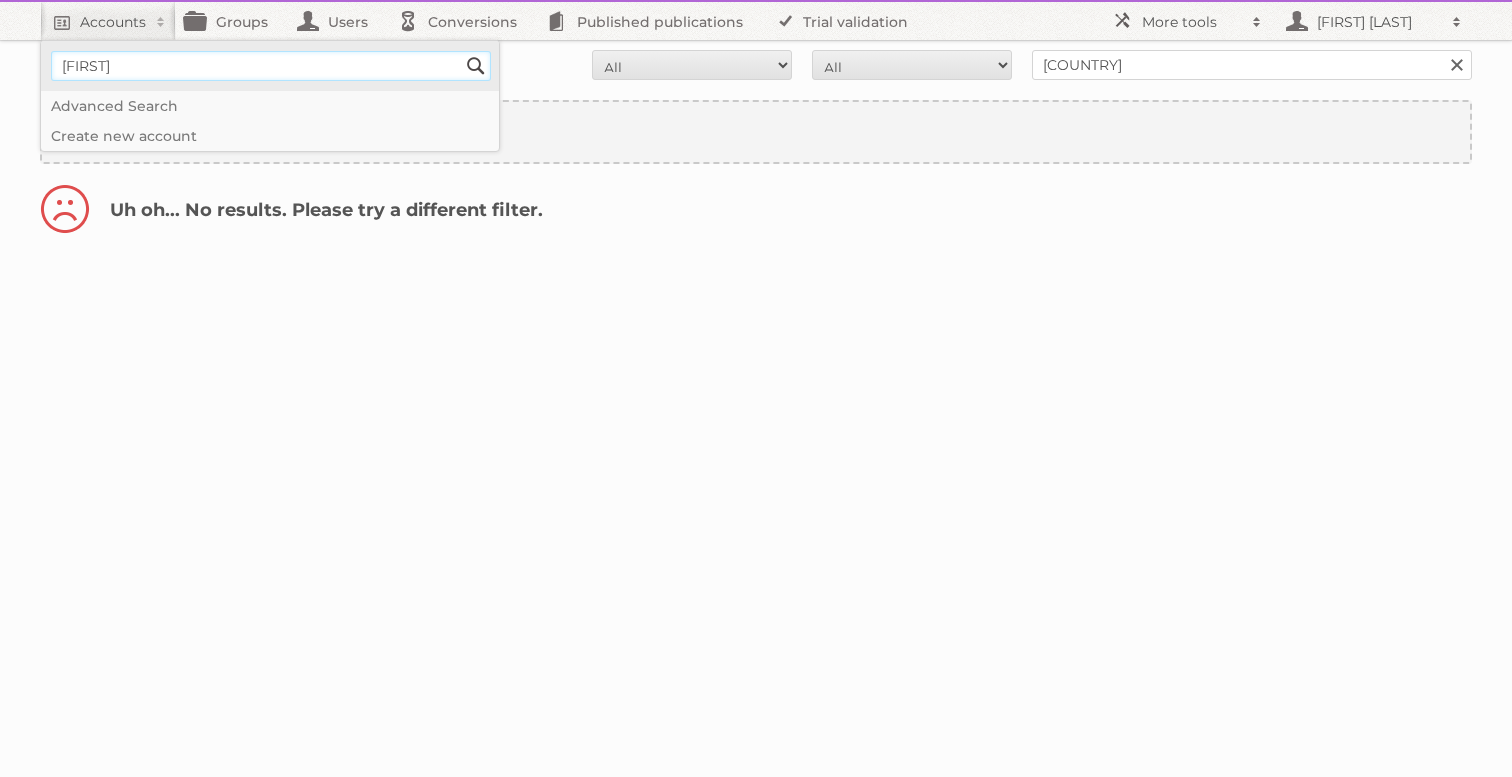 type on "[FIRST]" 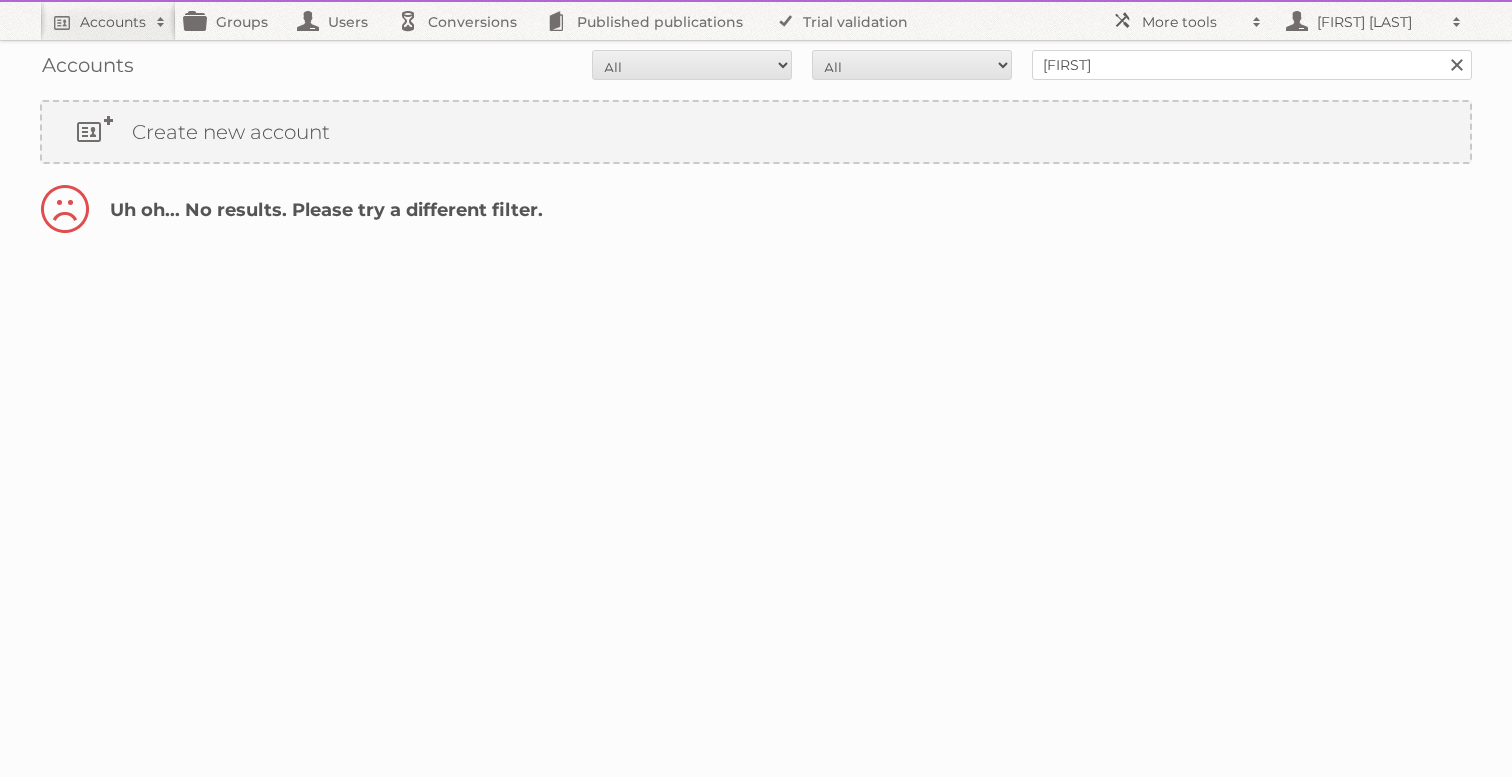 scroll, scrollTop: 0, scrollLeft: 0, axis: both 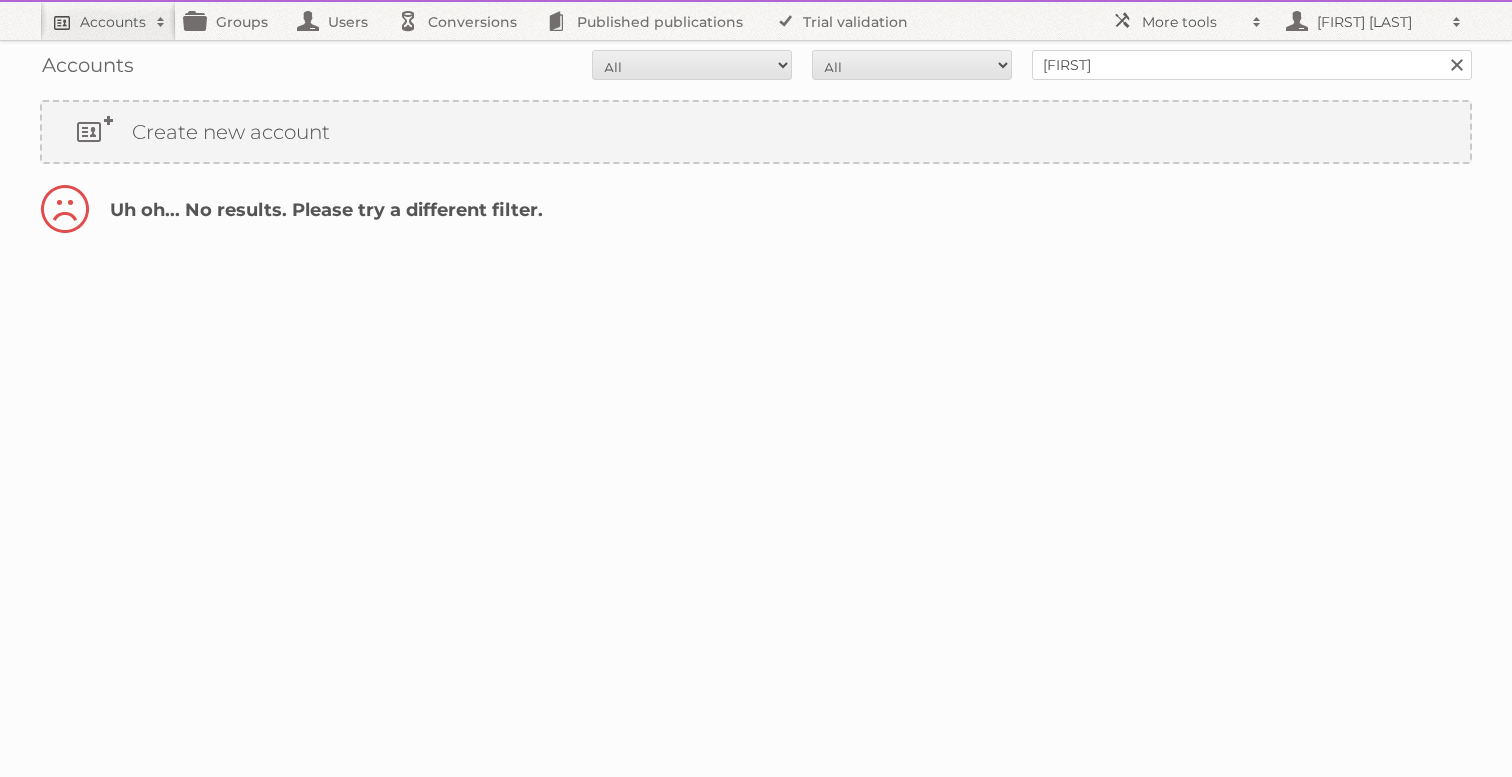 click on "Accounts" at bounding box center (113, 22) 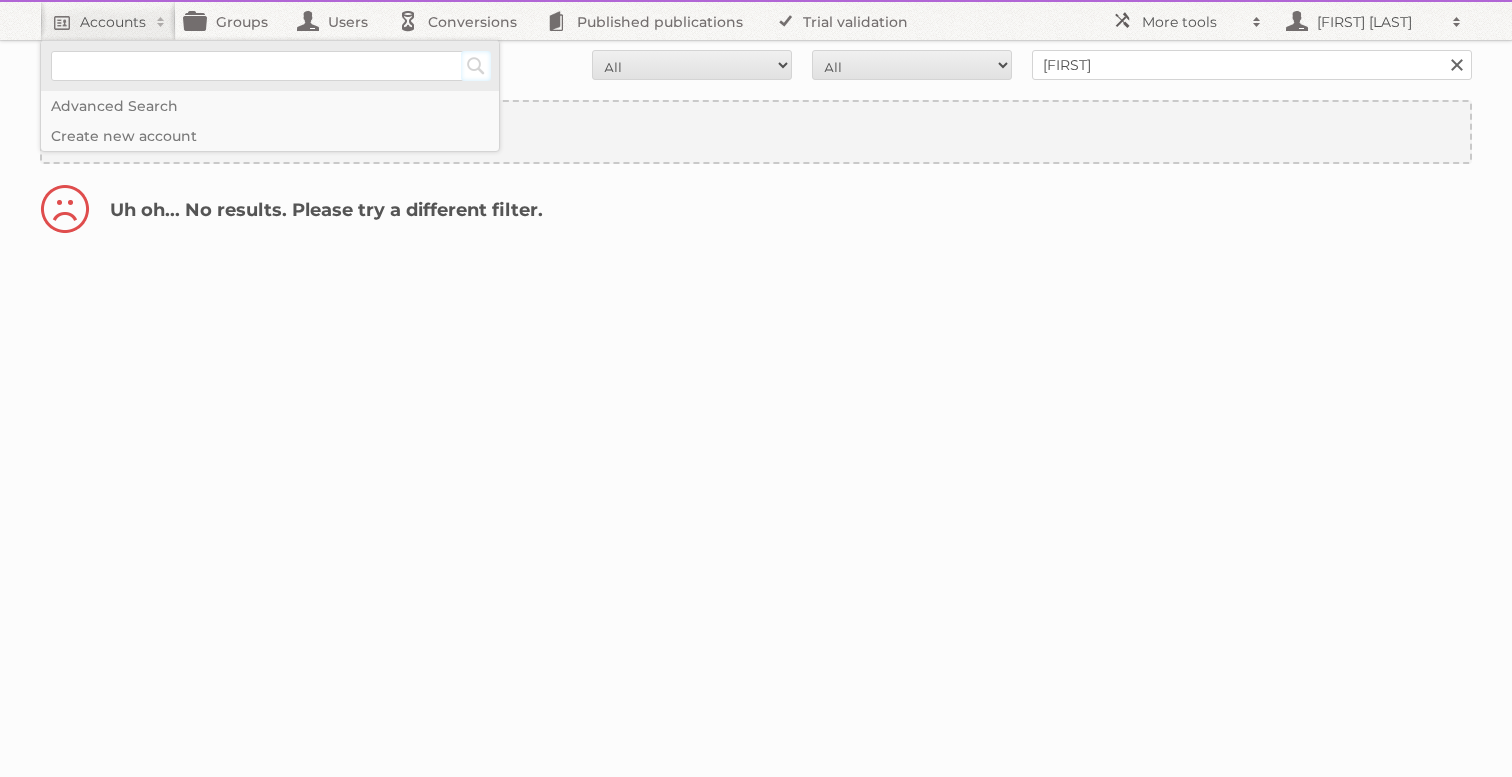 click on "Search" at bounding box center [476, 66] 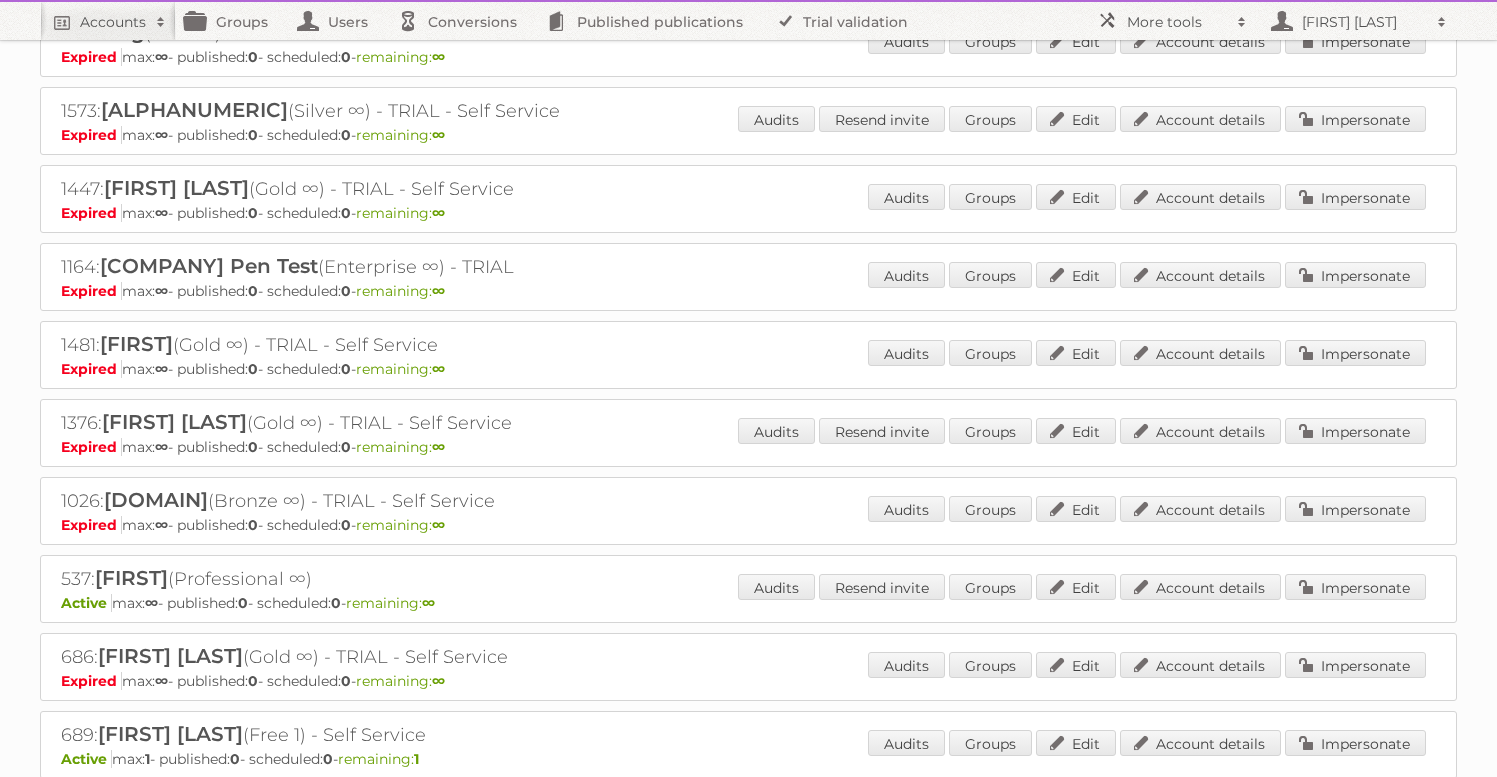 scroll, scrollTop: 4689, scrollLeft: 0, axis: vertical 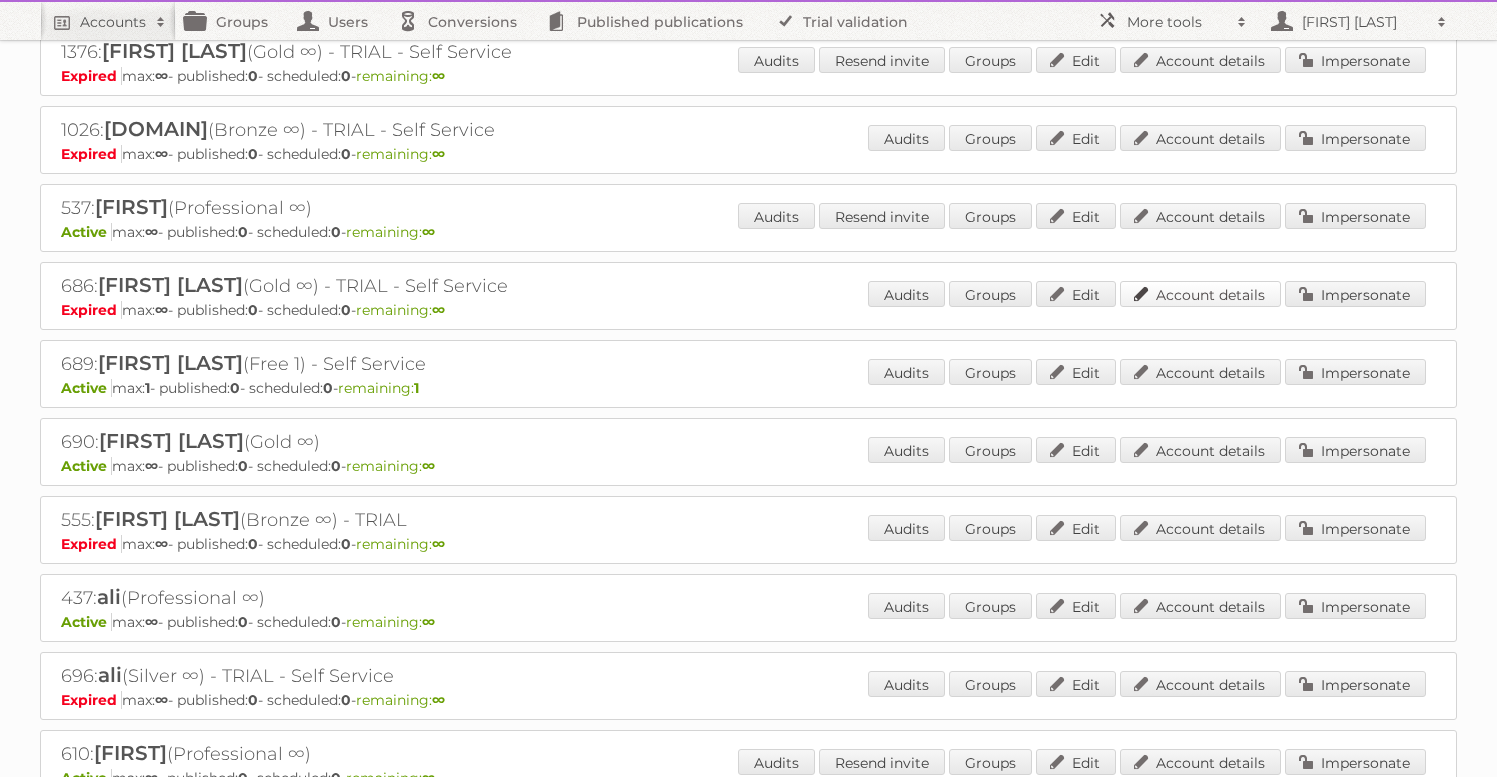 click on "Account details" at bounding box center (1200, 294) 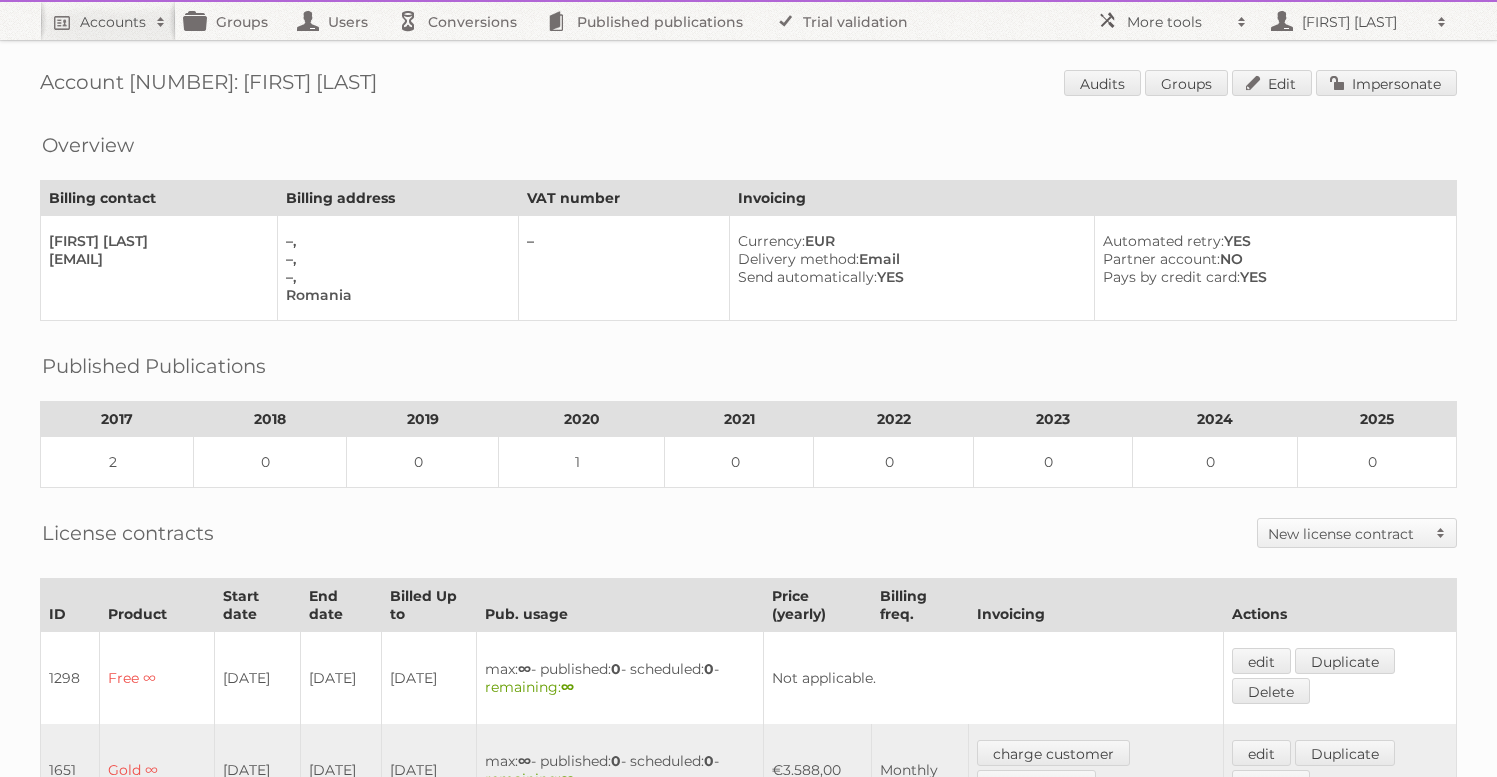 scroll, scrollTop: 0, scrollLeft: 0, axis: both 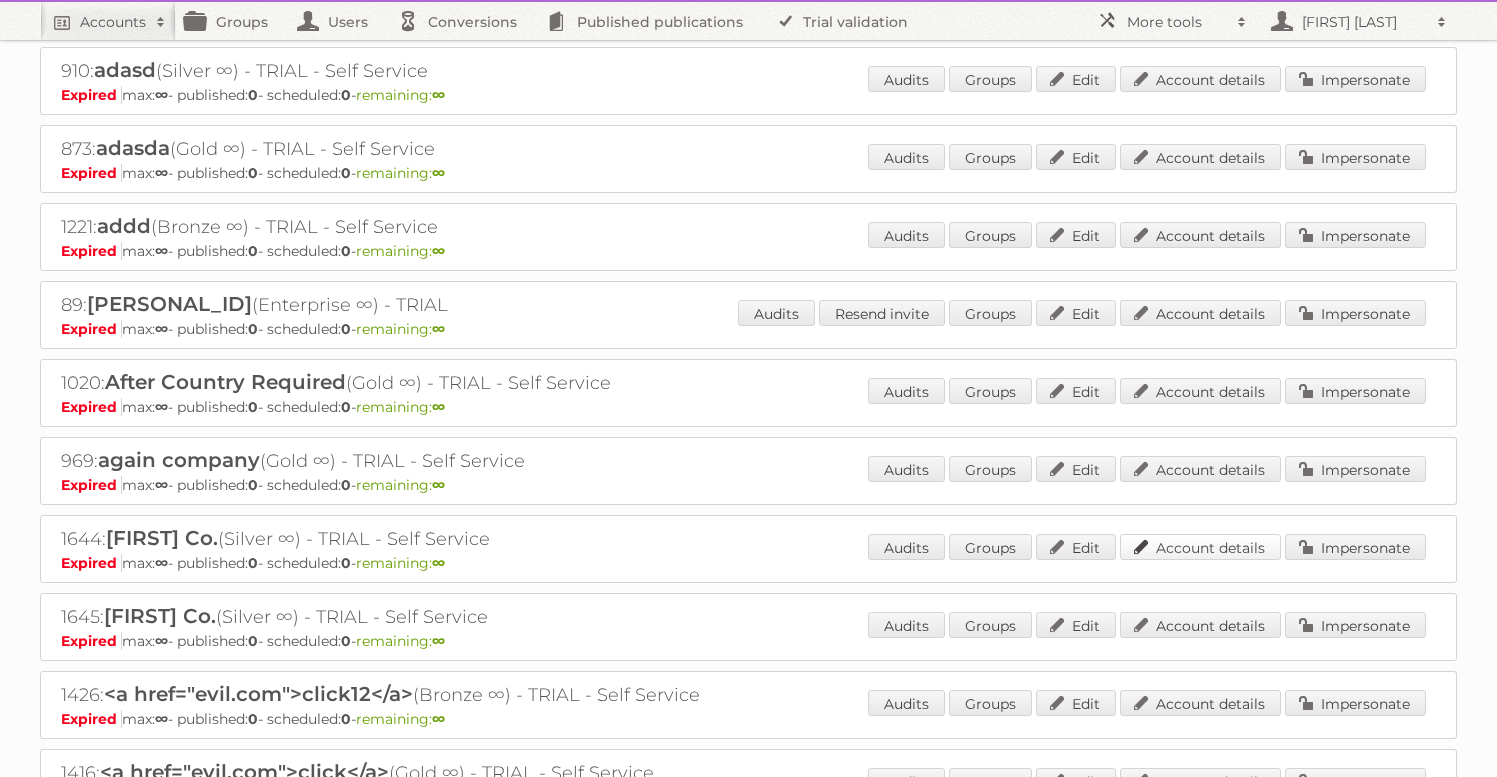 click on "Account details" at bounding box center (1200, 547) 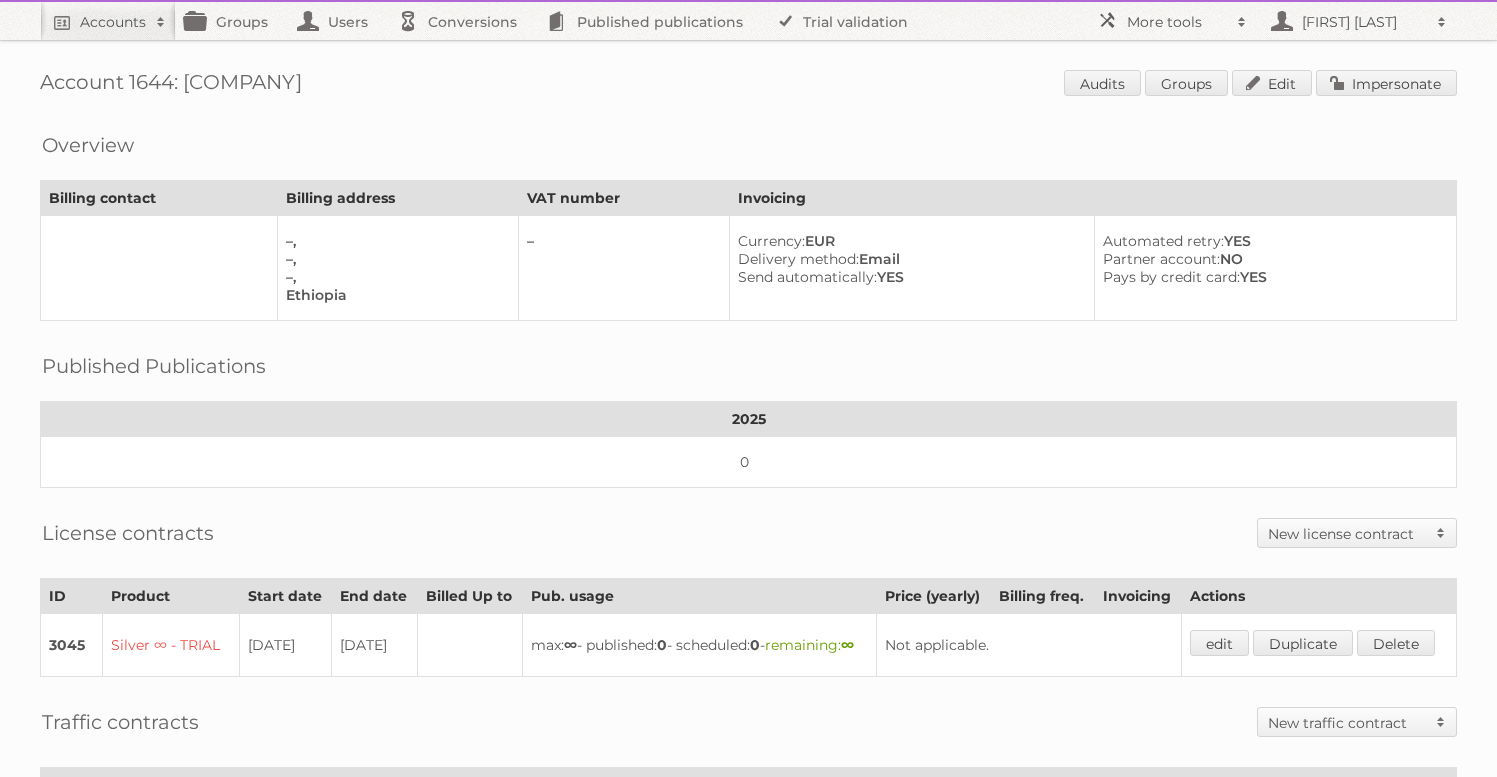 scroll, scrollTop: 0, scrollLeft: 0, axis: both 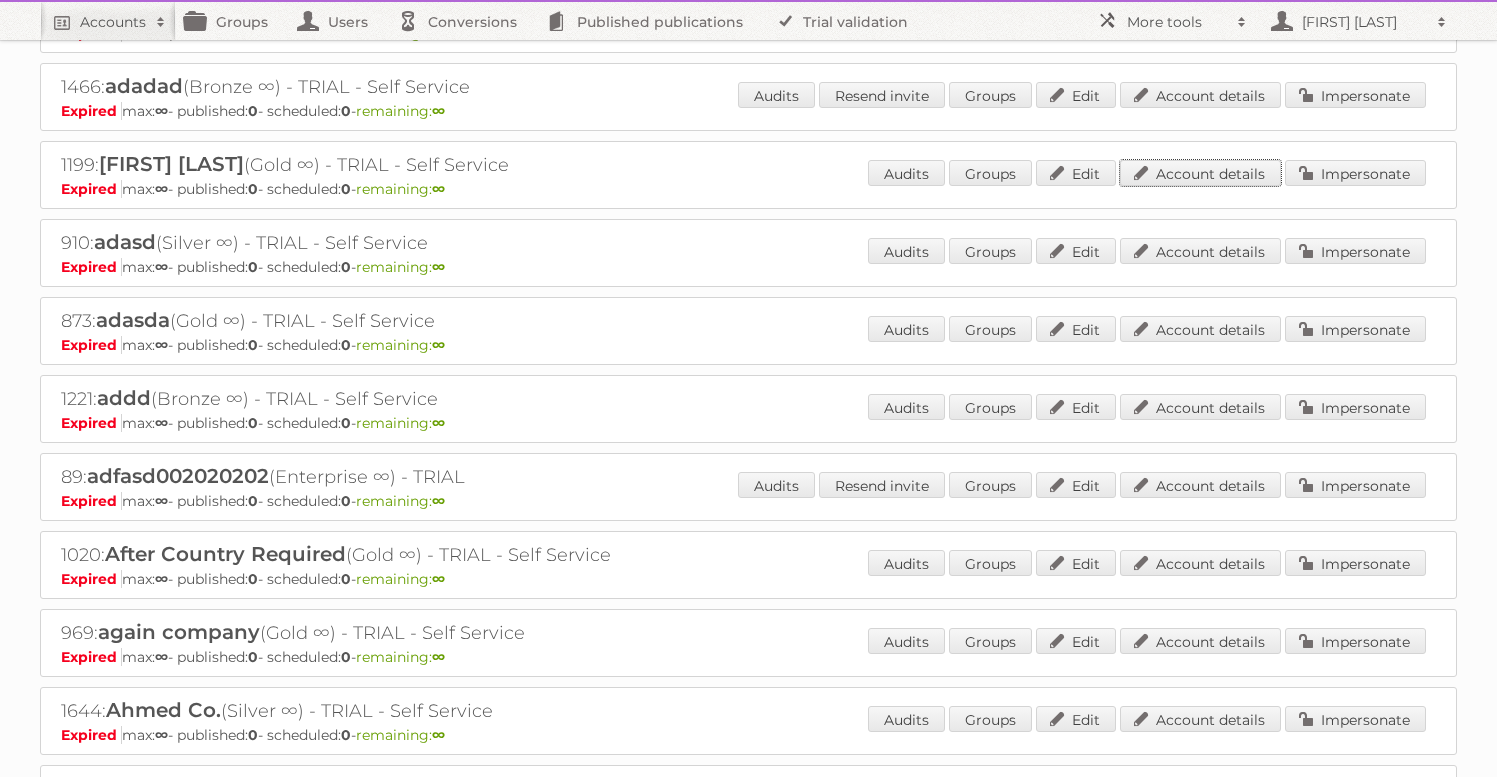 drag, startPoint x: 1194, startPoint y: 151, endPoint x: 1237, endPoint y: 199, distance: 64.44377 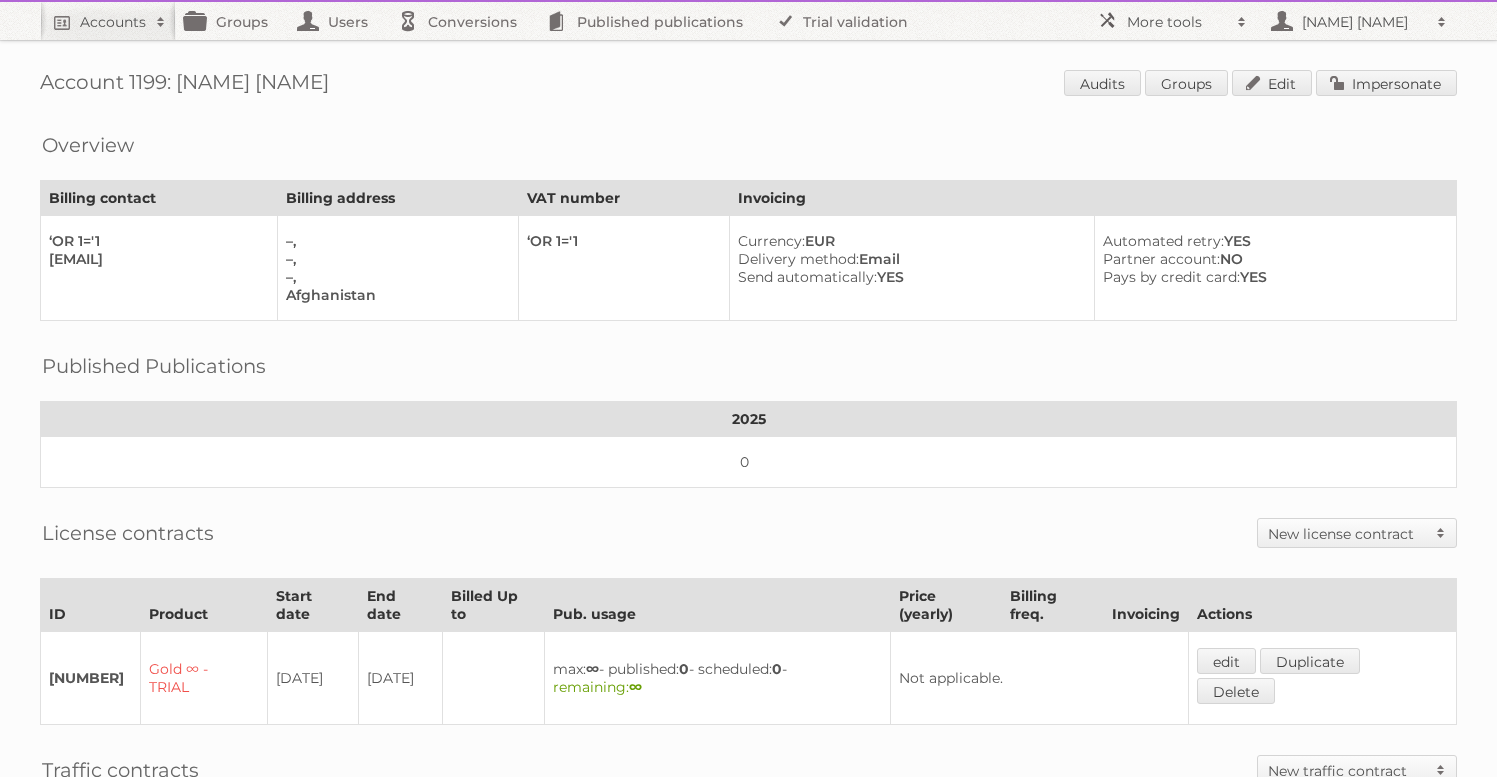 scroll, scrollTop: 0, scrollLeft: 0, axis: both 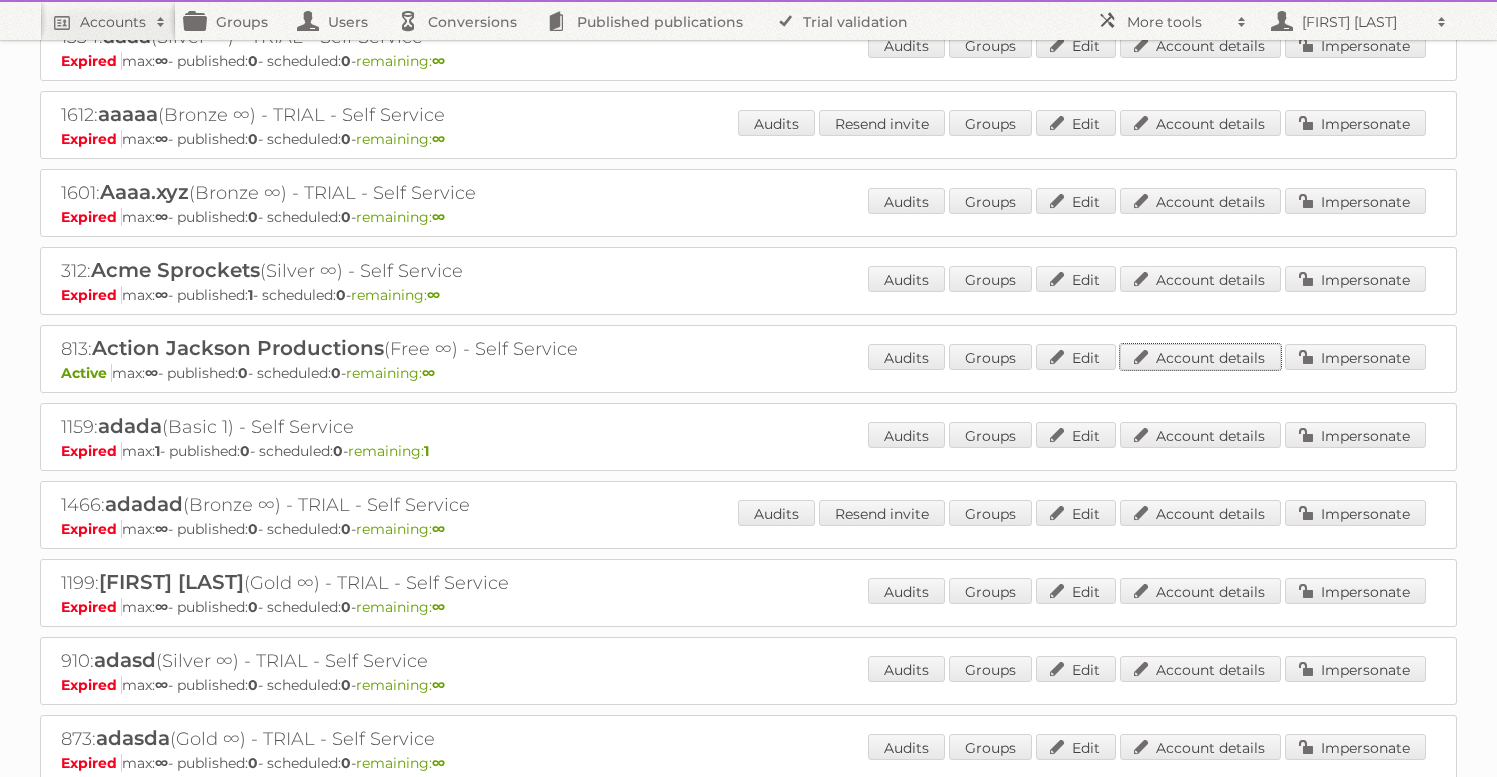 click on "Account details" at bounding box center (1200, 357) 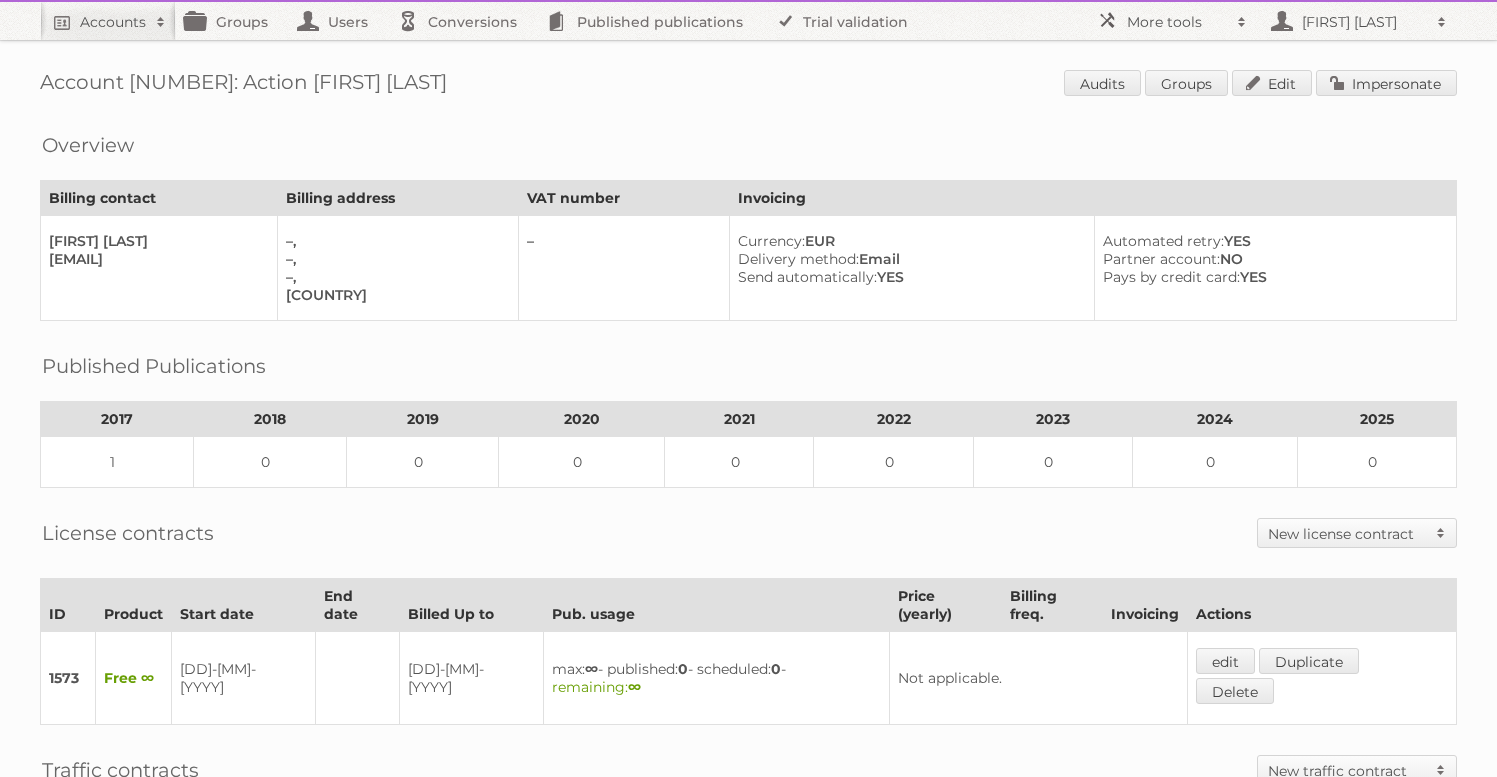 scroll, scrollTop: 0, scrollLeft: 0, axis: both 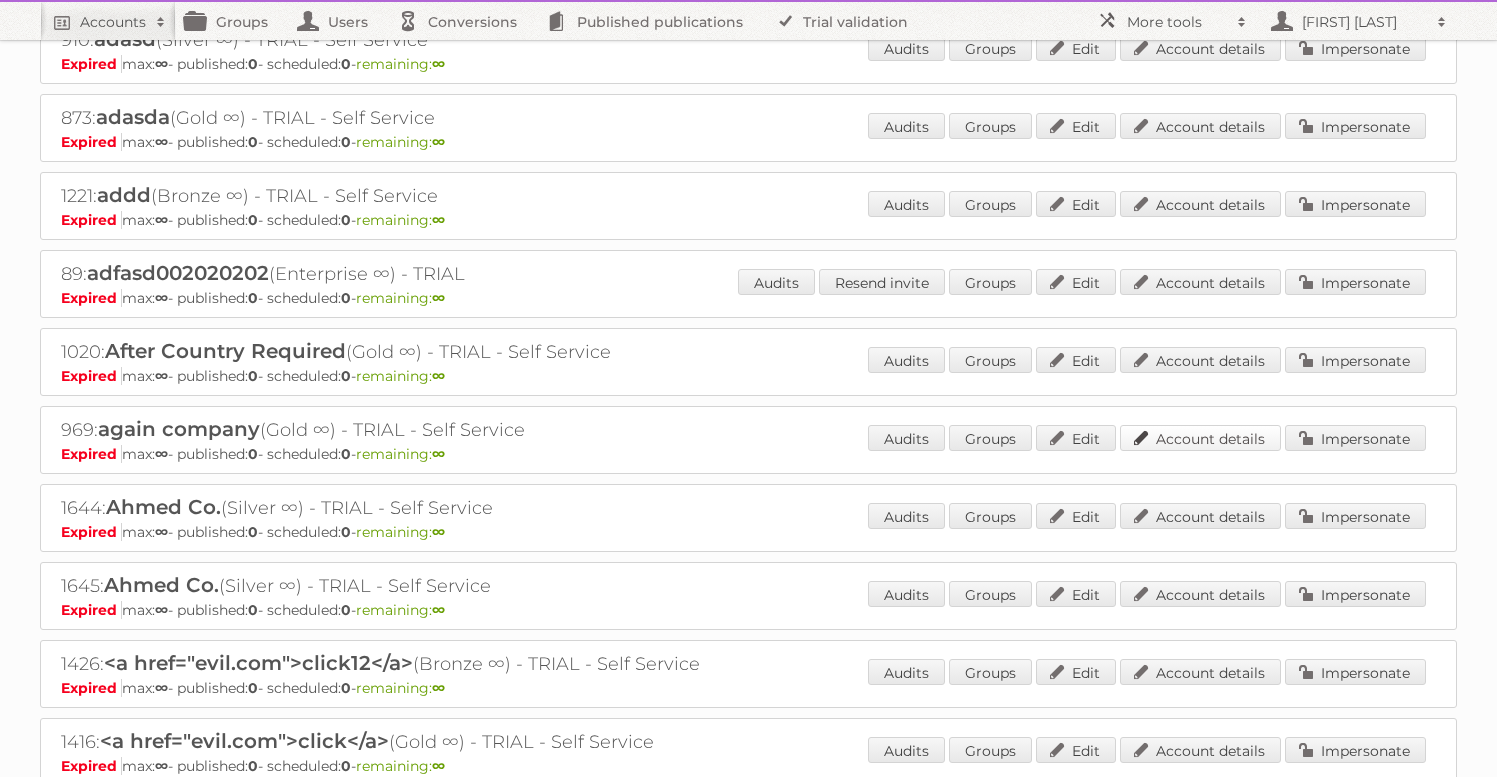 click on "Account details" at bounding box center [1200, 438] 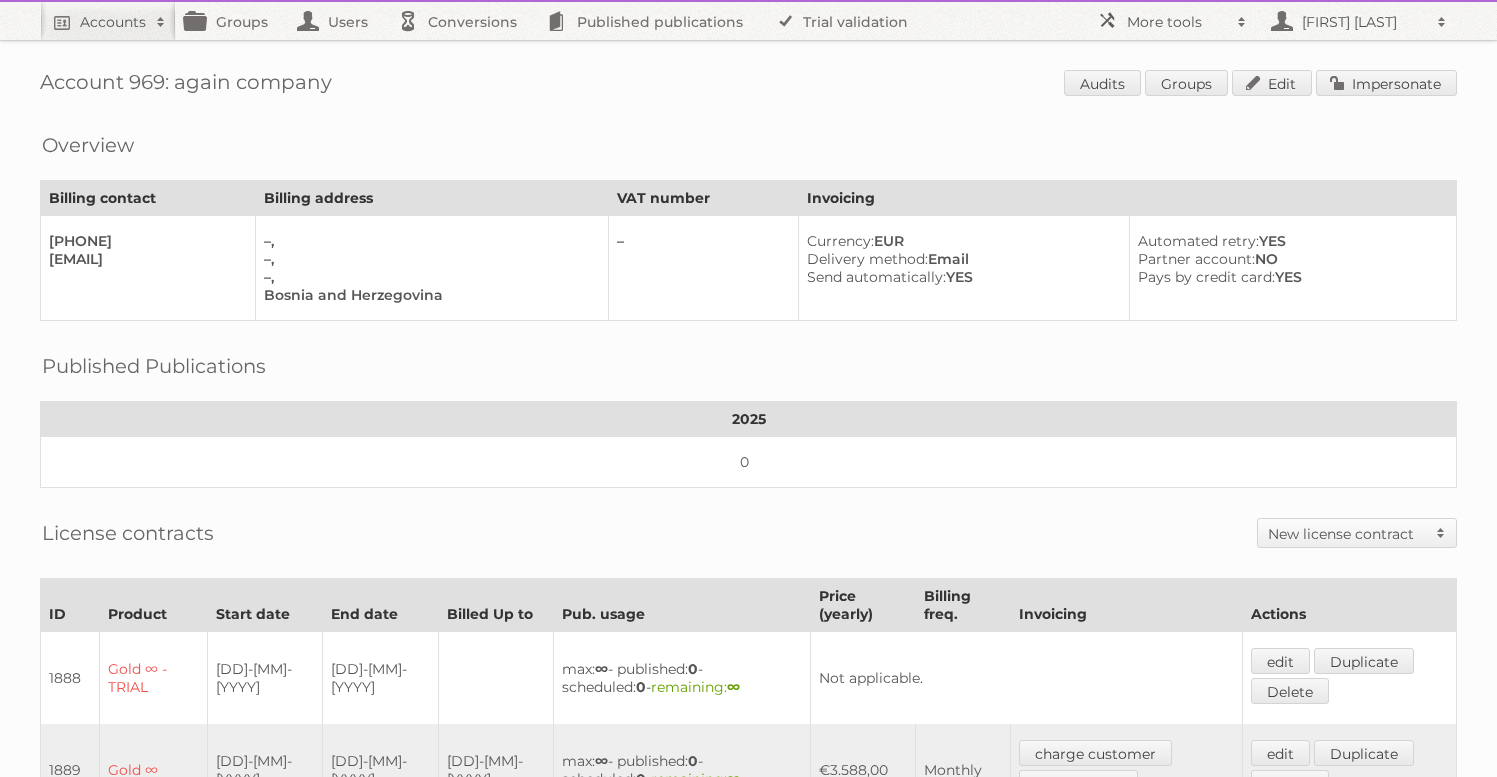 scroll, scrollTop: 0, scrollLeft: 0, axis: both 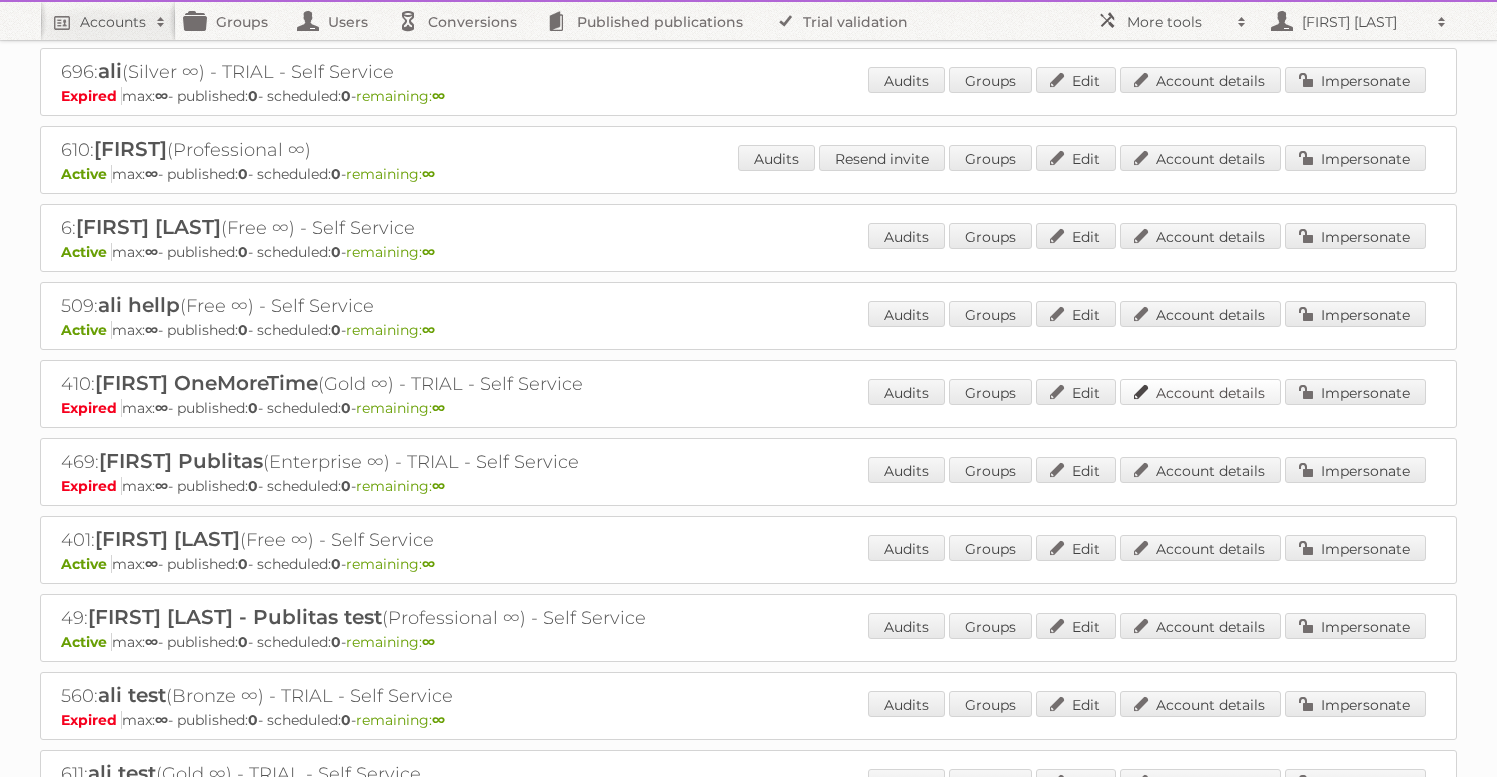 click on "Account details" at bounding box center (1200, 392) 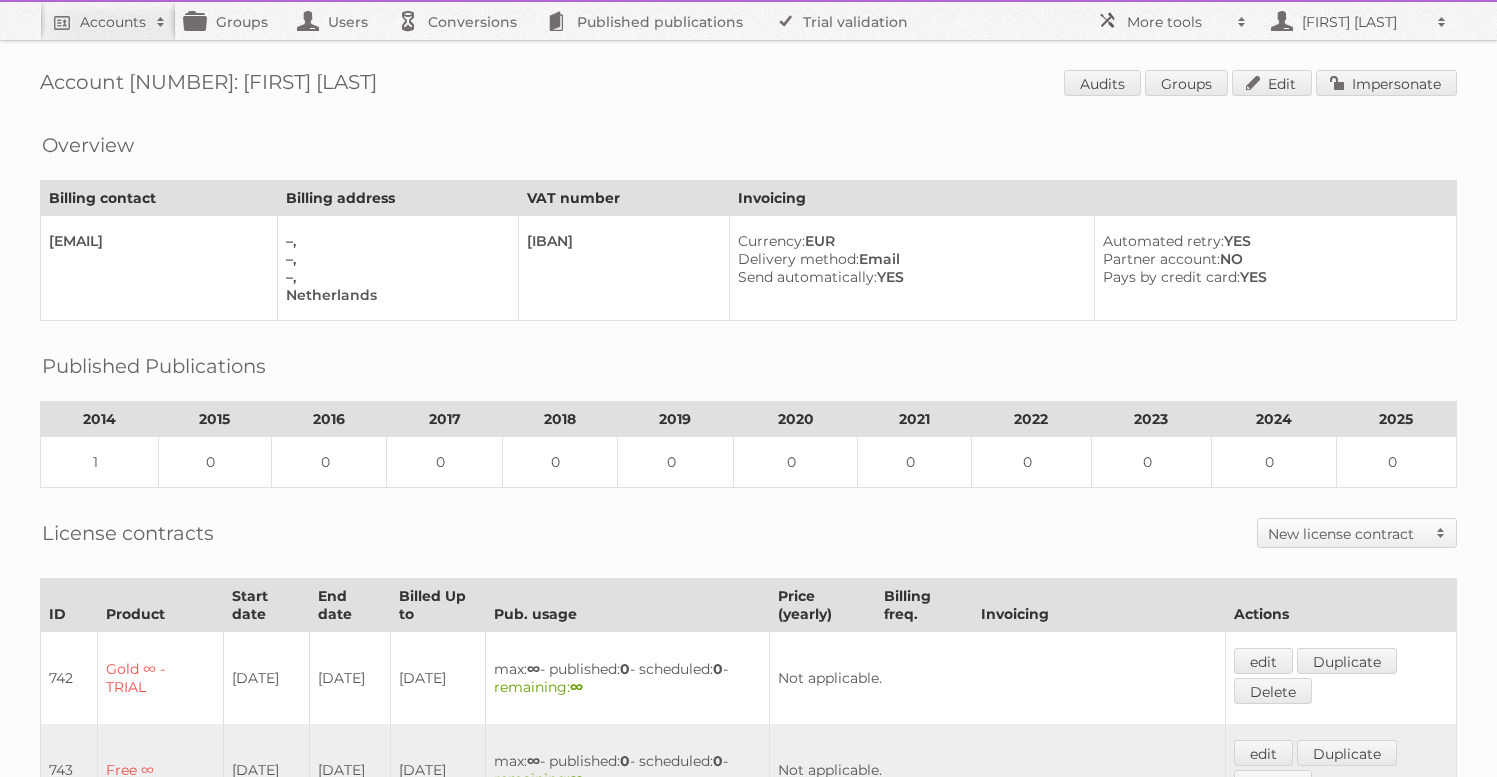 scroll, scrollTop: 0, scrollLeft: 0, axis: both 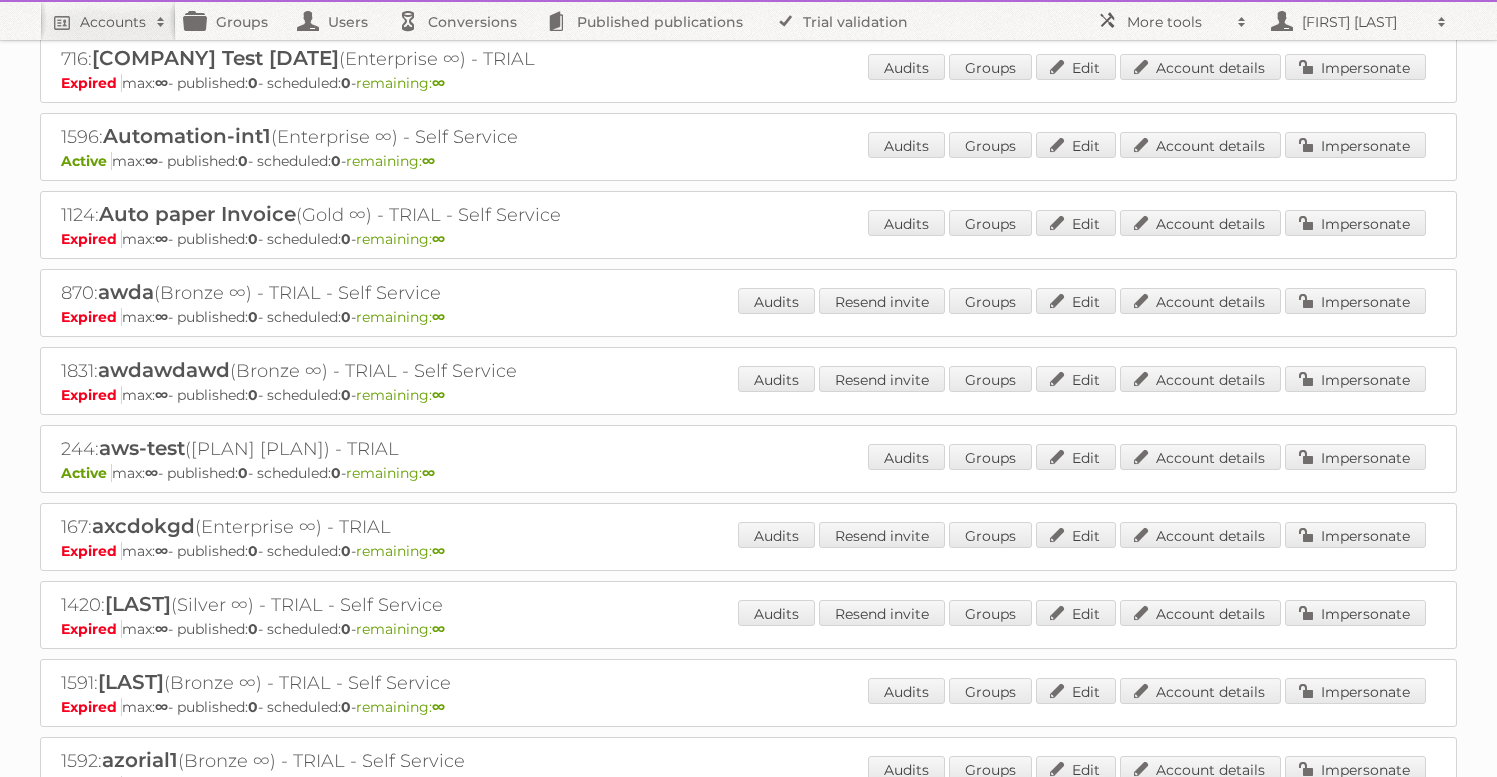 click on "Audits
Groups
Edit
Account details
Impersonate" at bounding box center (1147, 225) 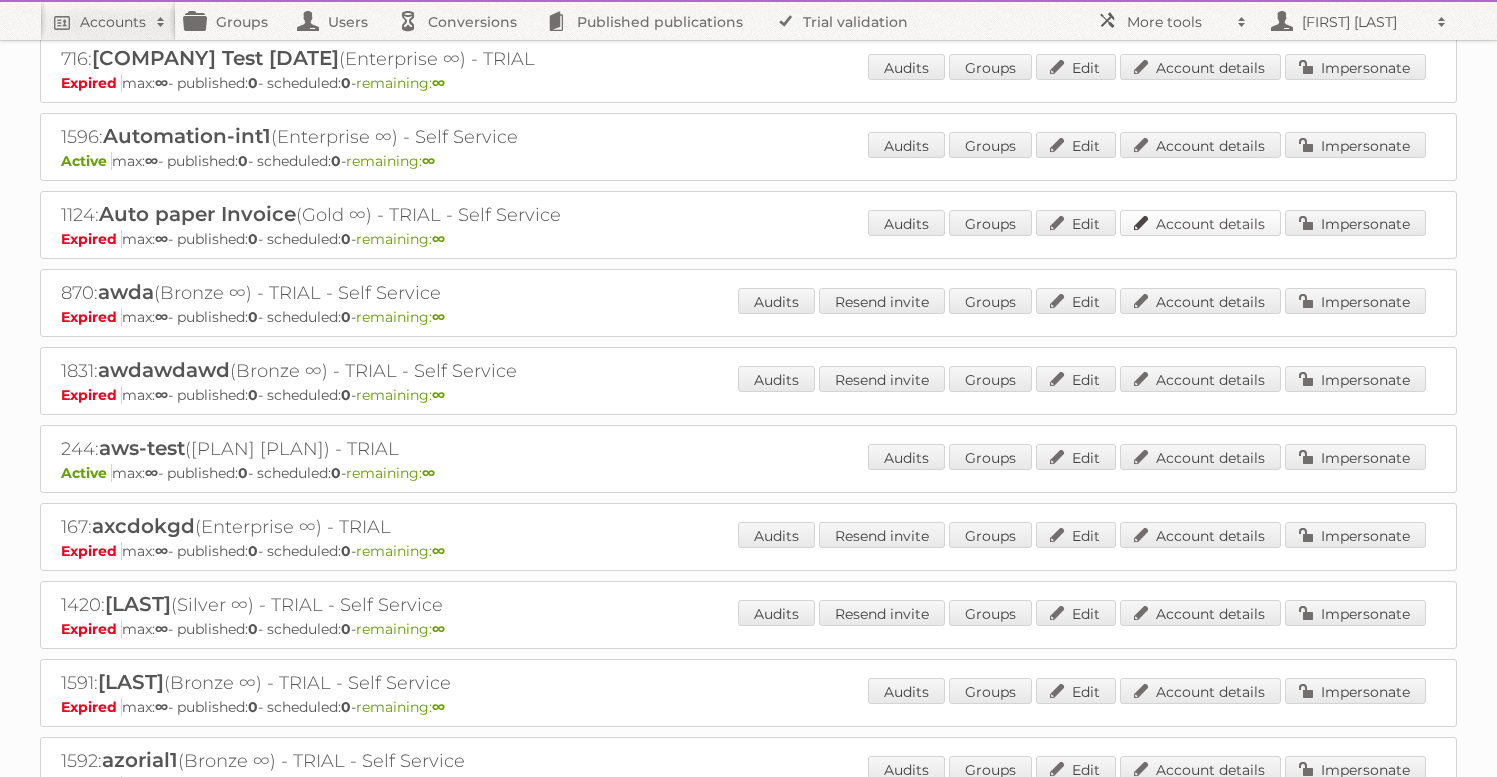 click on "Account details" at bounding box center [1200, 223] 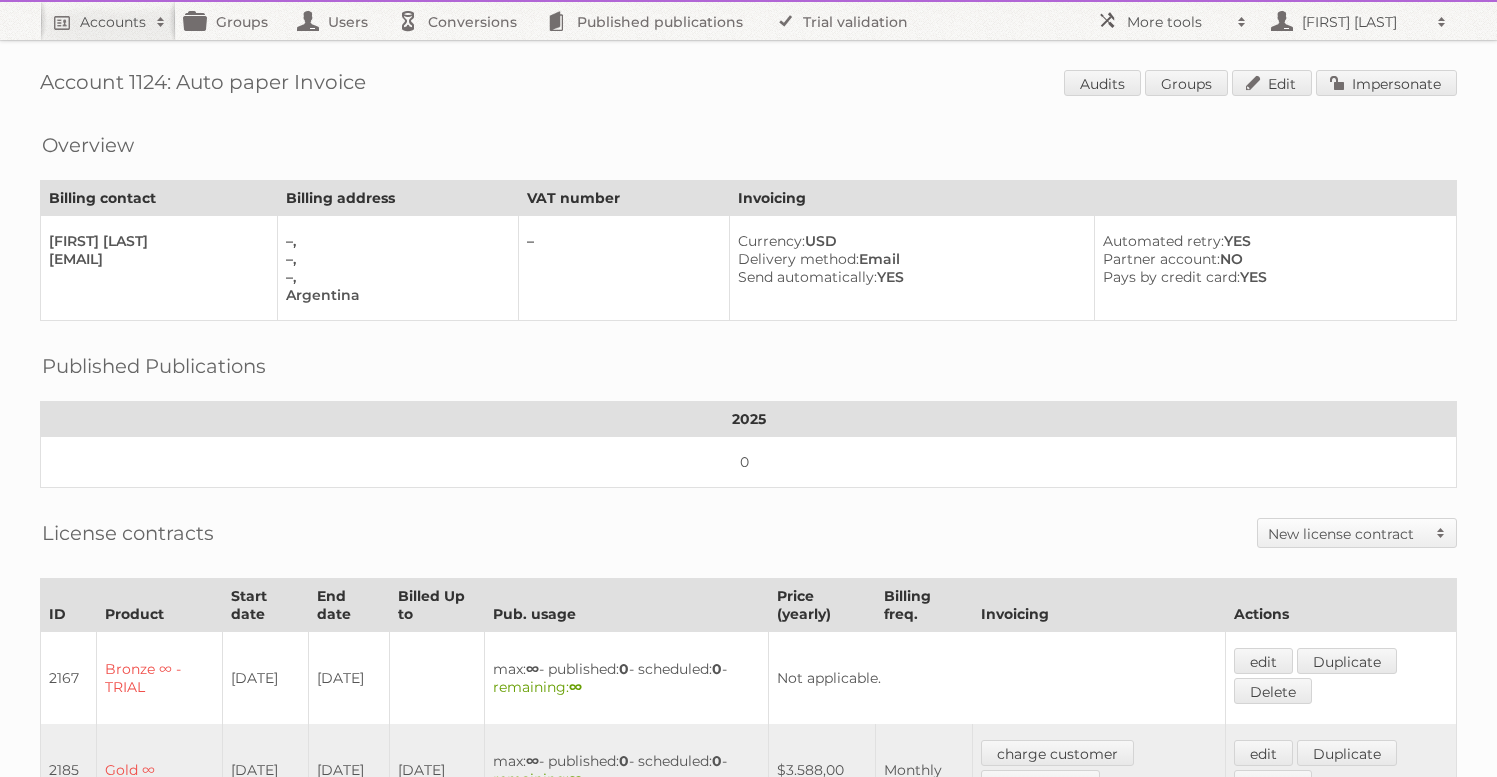 scroll, scrollTop: 0, scrollLeft: 0, axis: both 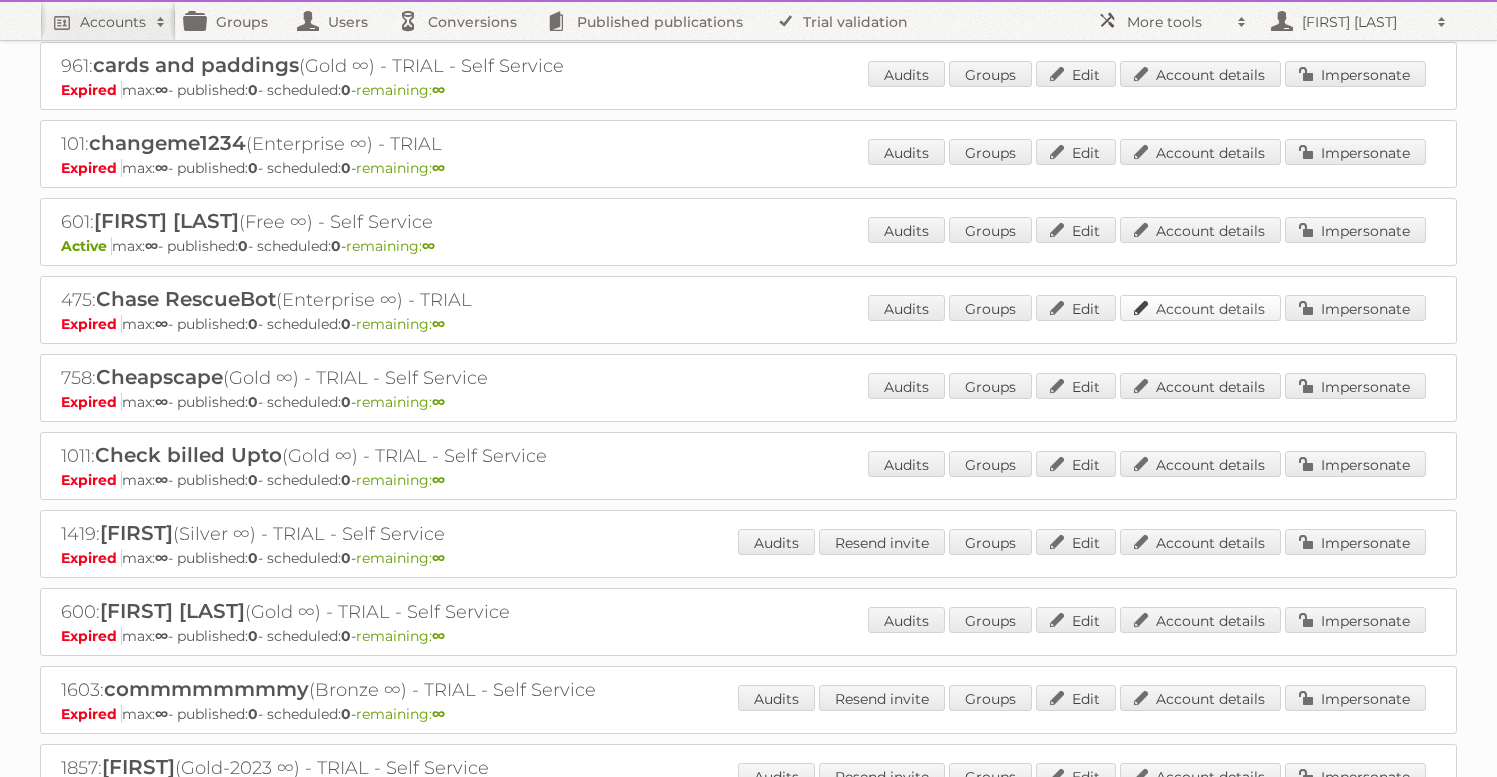 click on "Account details" at bounding box center [1200, 308] 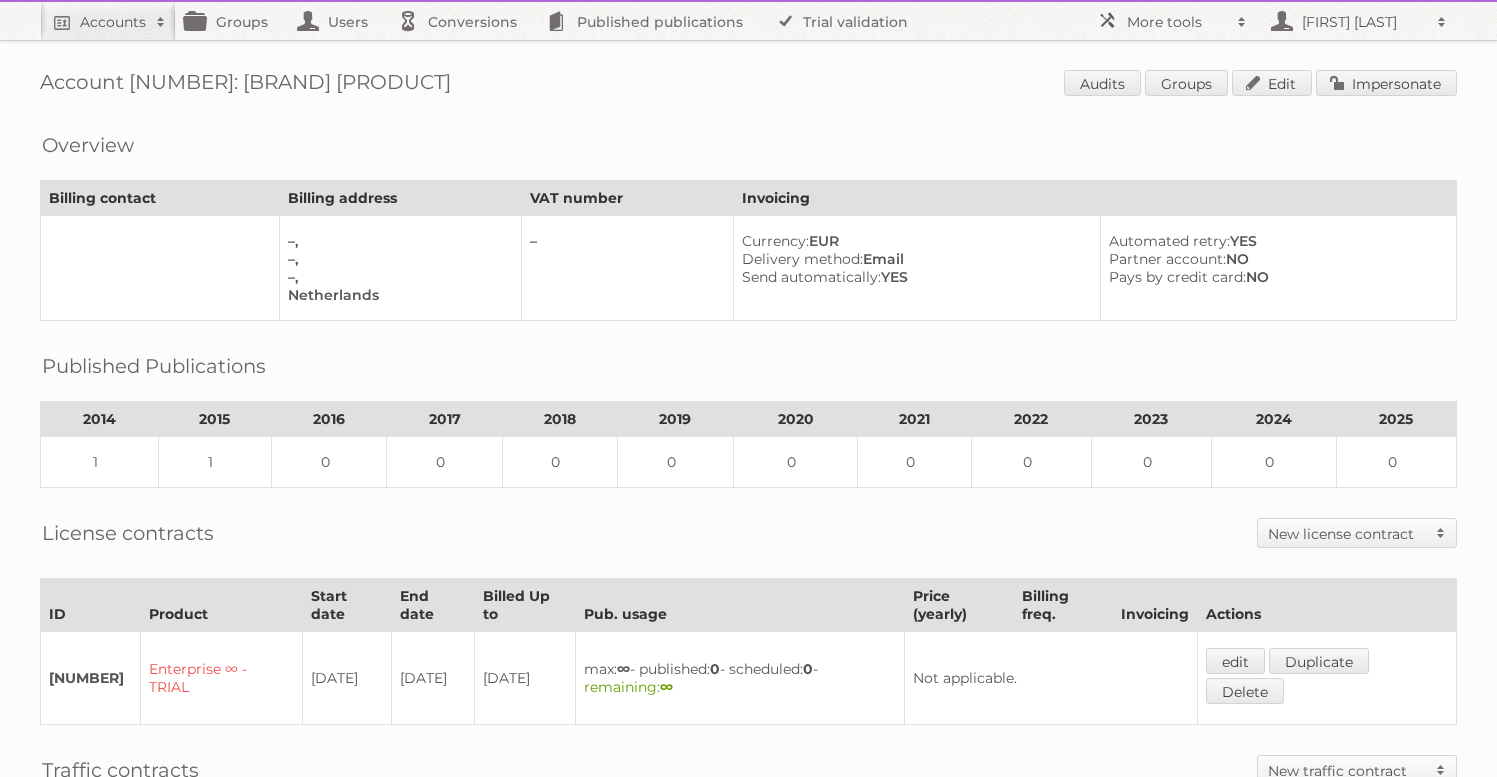 scroll, scrollTop: 0, scrollLeft: 0, axis: both 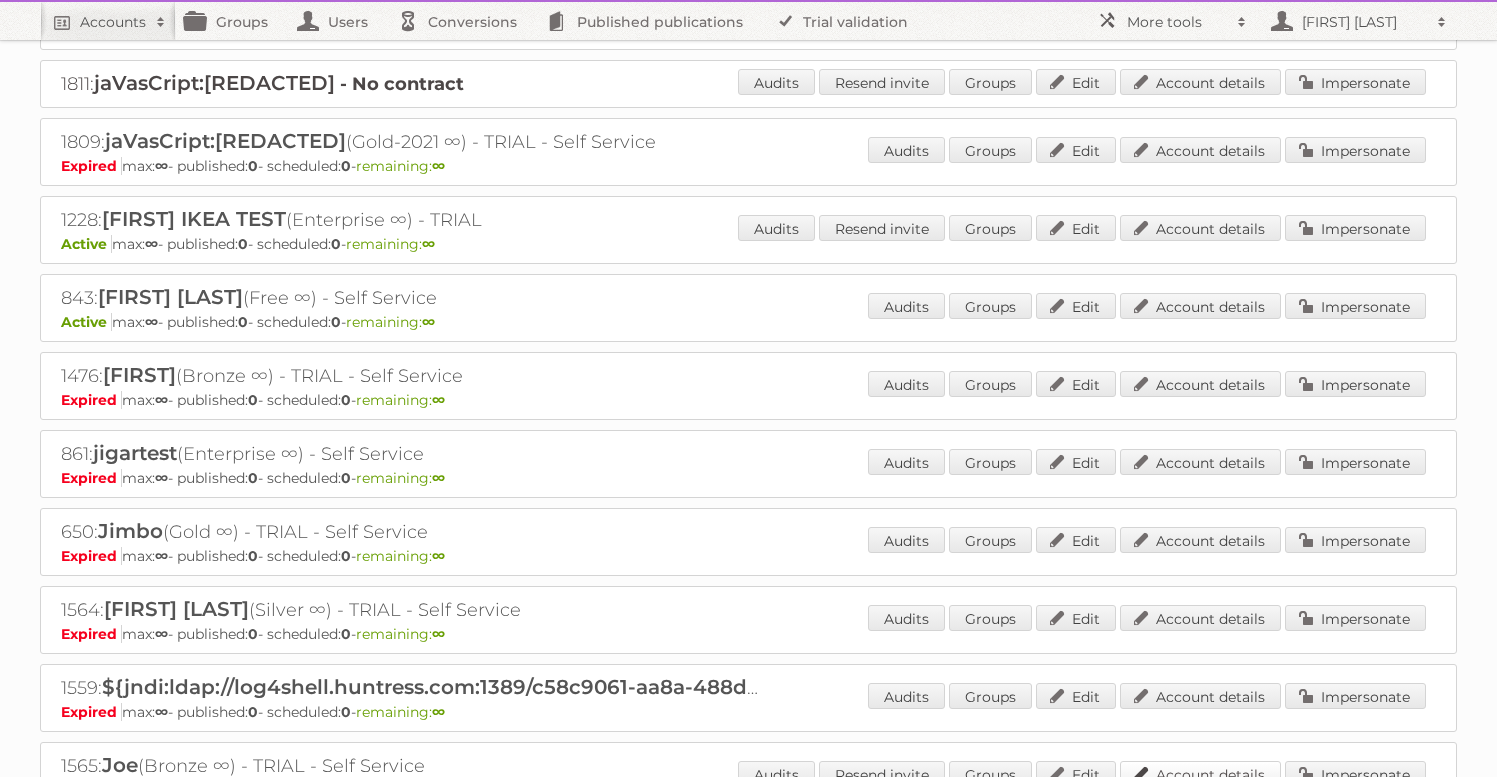 click on "Account details" at bounding box center [1200, 774] 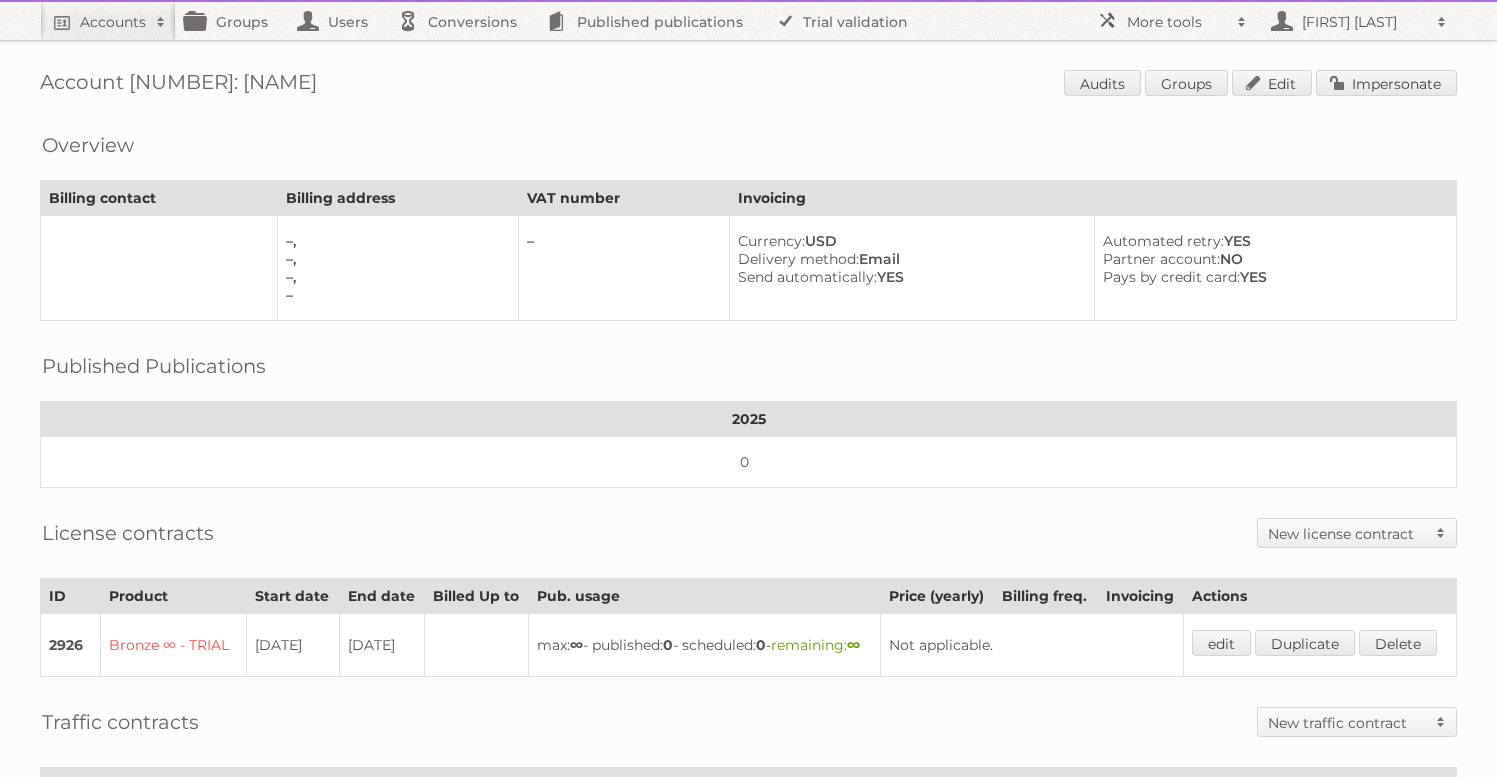 scroll, scrollTop: 0, scrollLeft: 0, axis: both 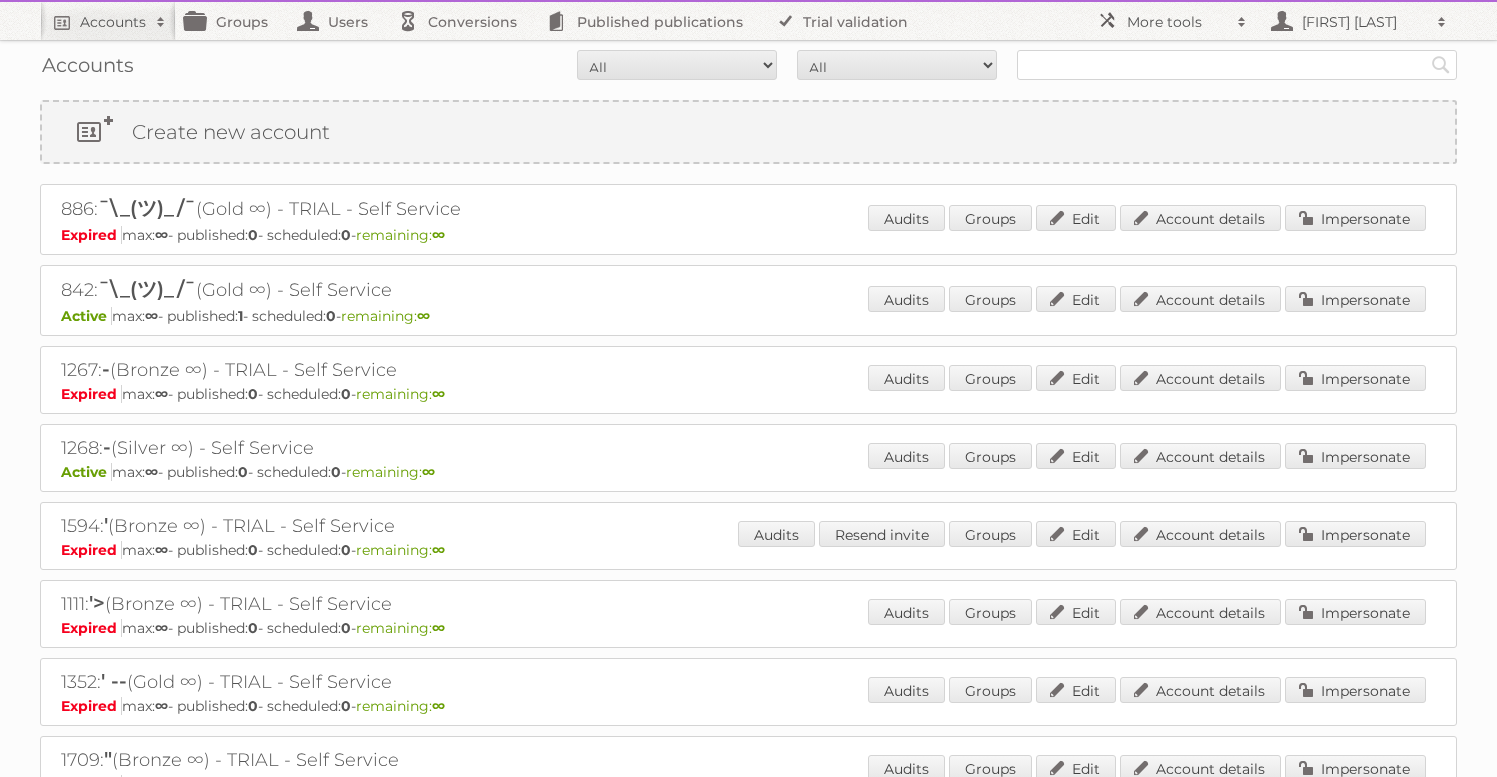 click on "Accounts
All Active Expired Pending All Paid Trials Self service Search" at bounding box center [748, 65] 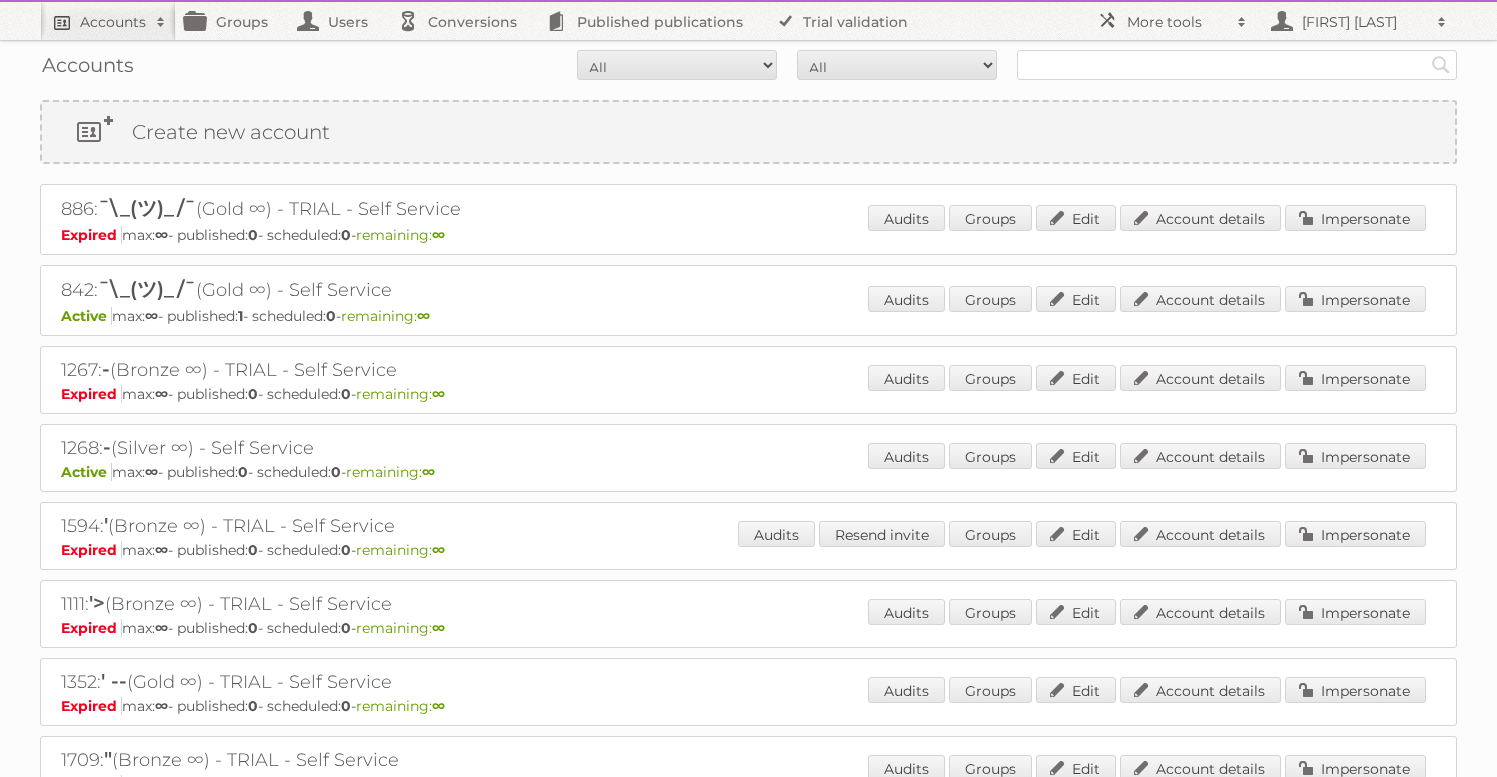 click on "Accounts" at bounding box center (108, 21) 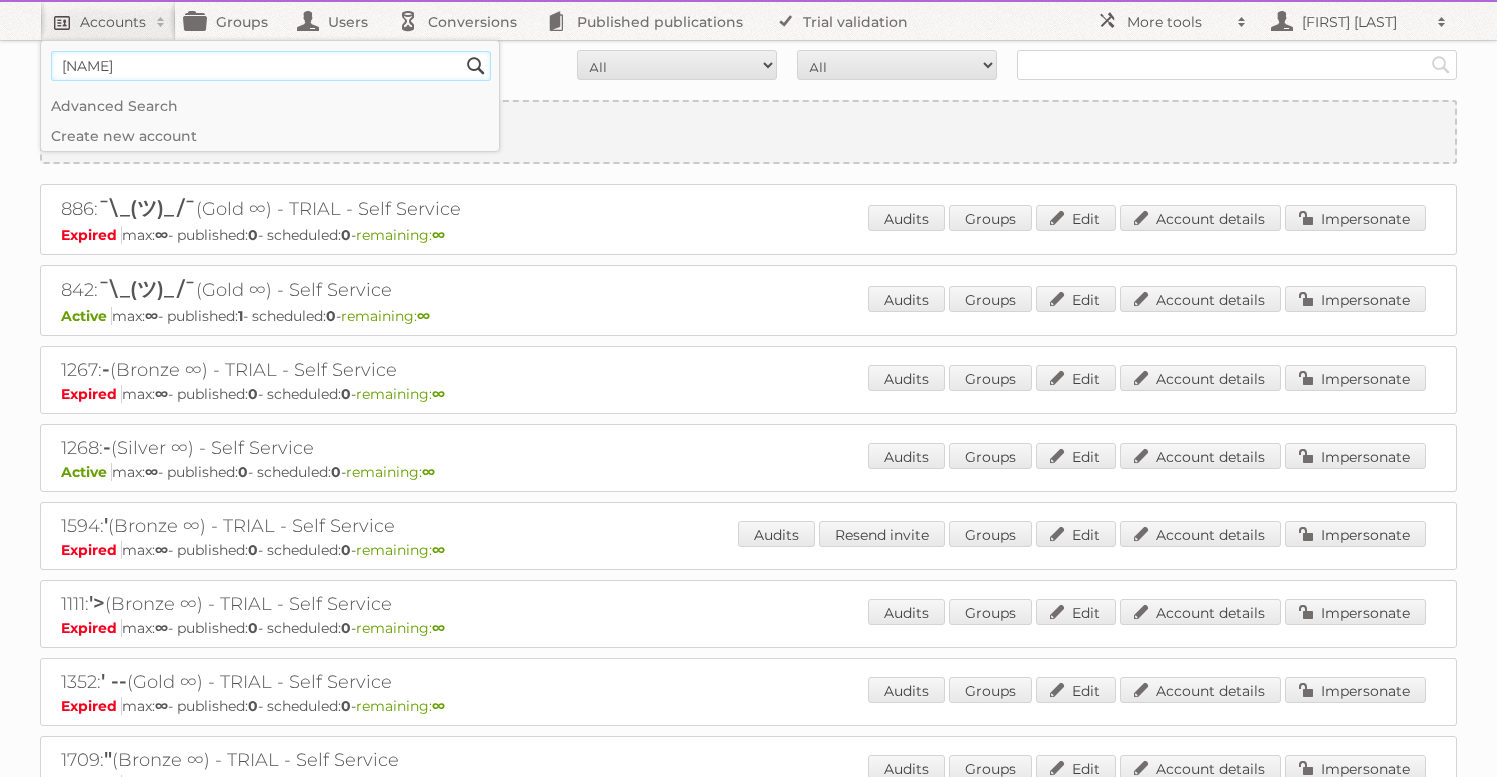 type on "gisele" 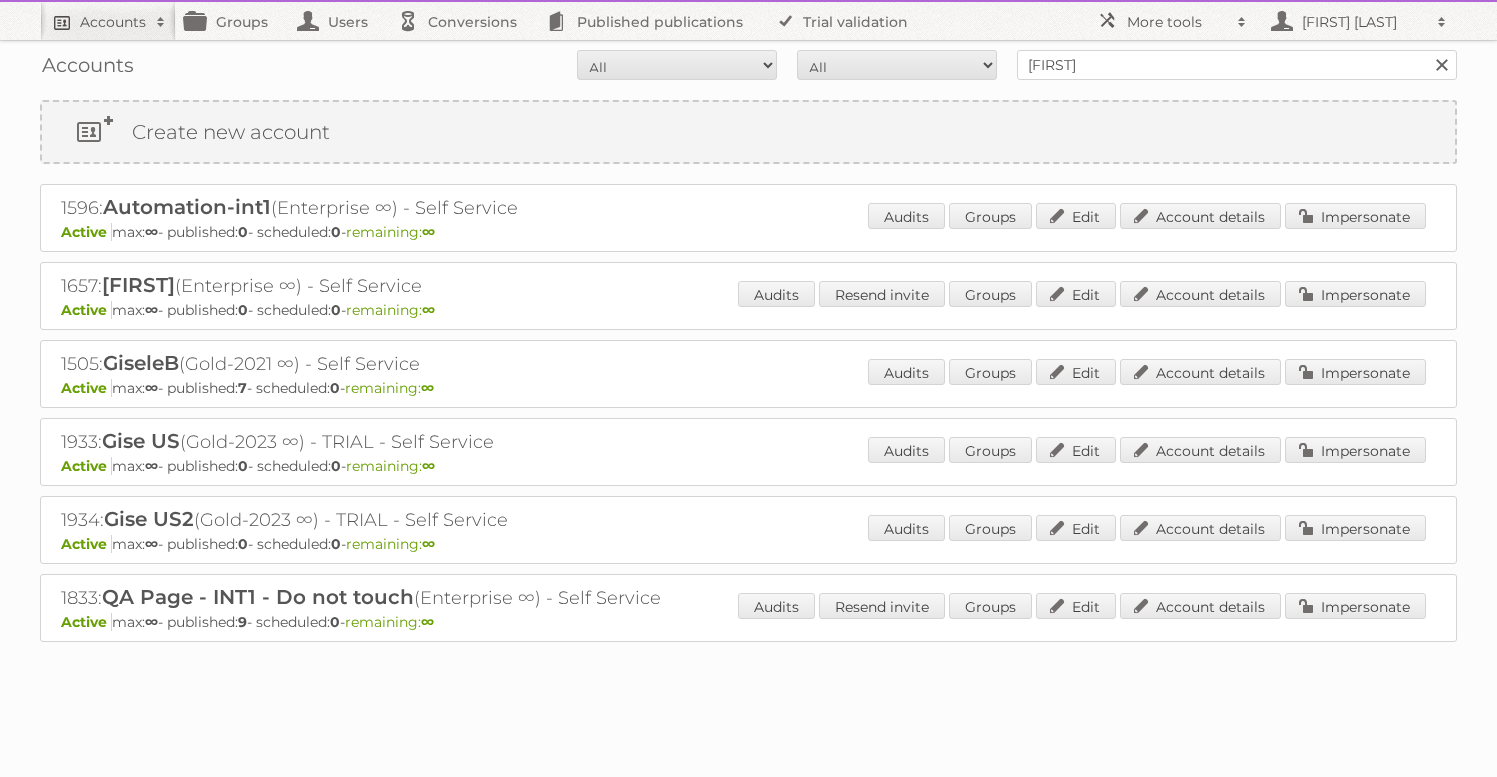 scroll, scrollTop: 0, scrollLeft: 0, axis: both 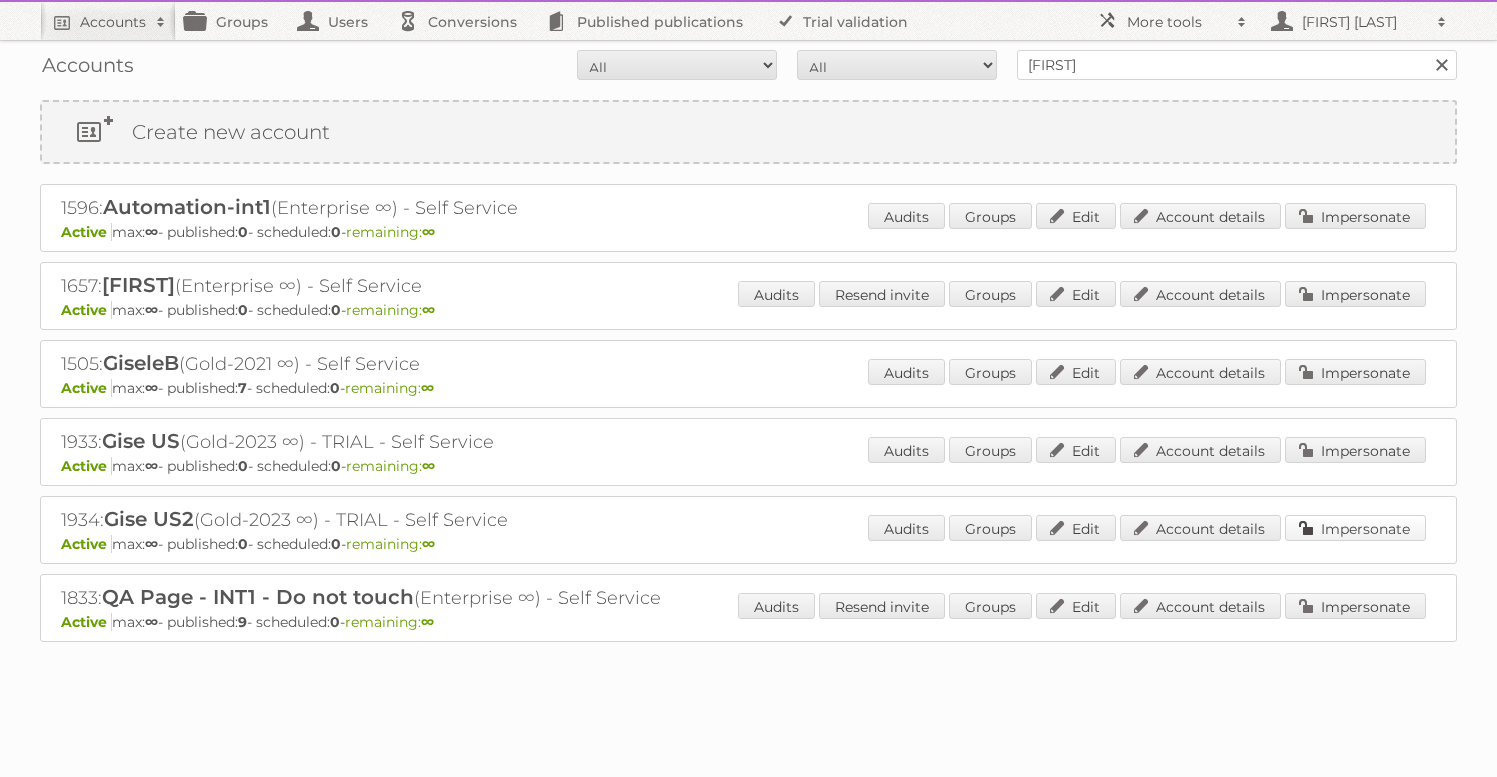 click on "Impersonate" at bounding box center (1355, 528) 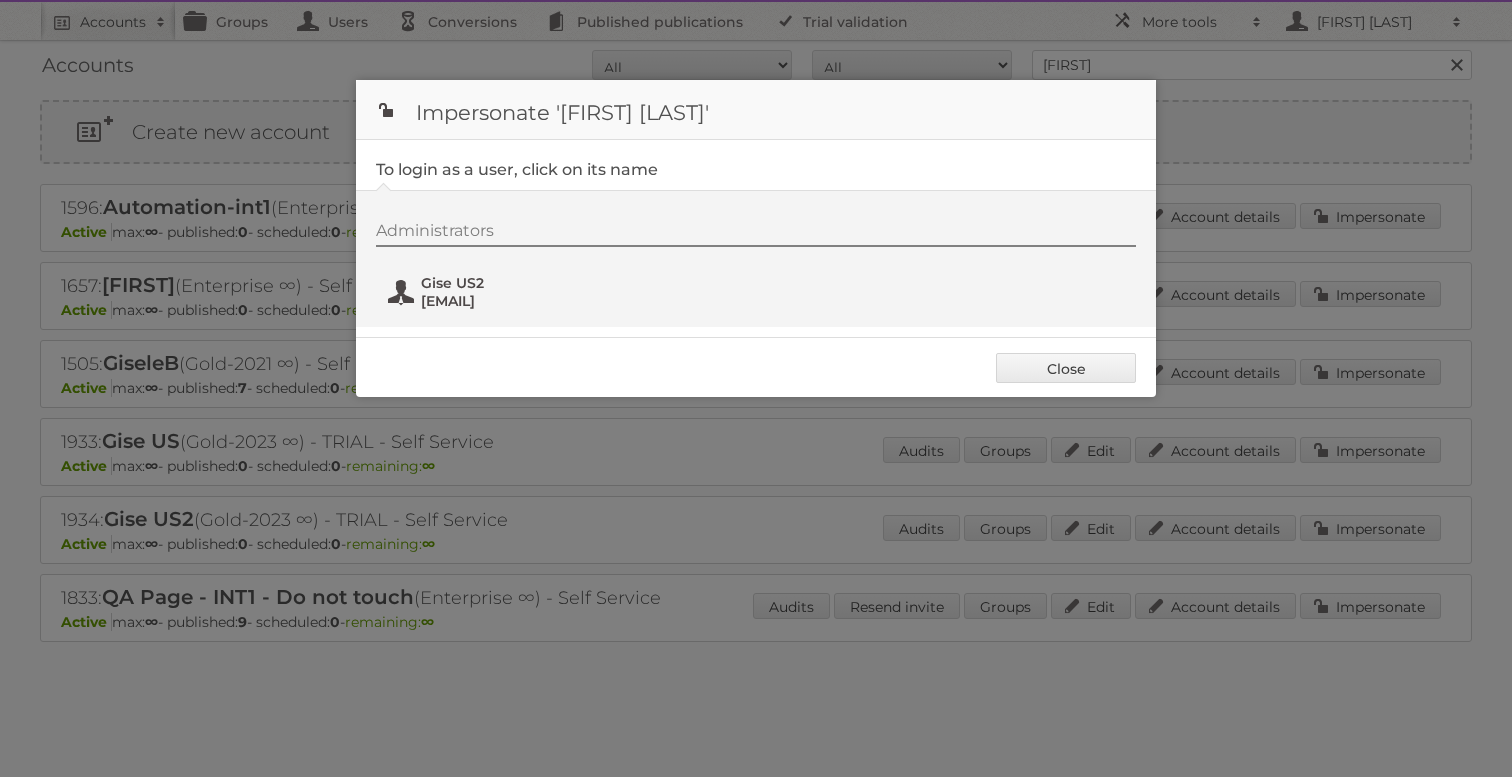 click on "Gisele+US2@publitas.com" at bounding box center [518, 301] 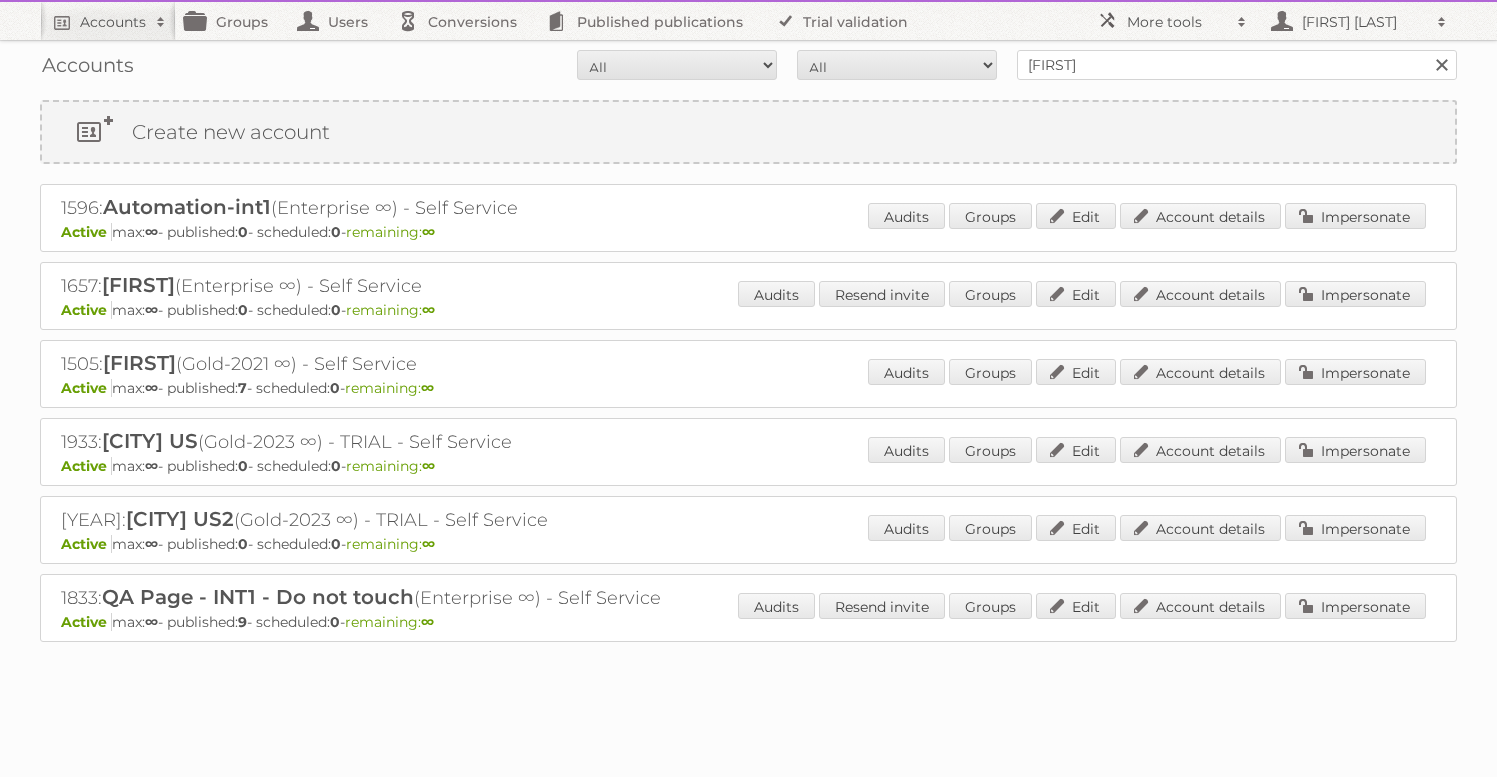 scroll, scrollTop: 0, scrollLeft: 0, axis: both 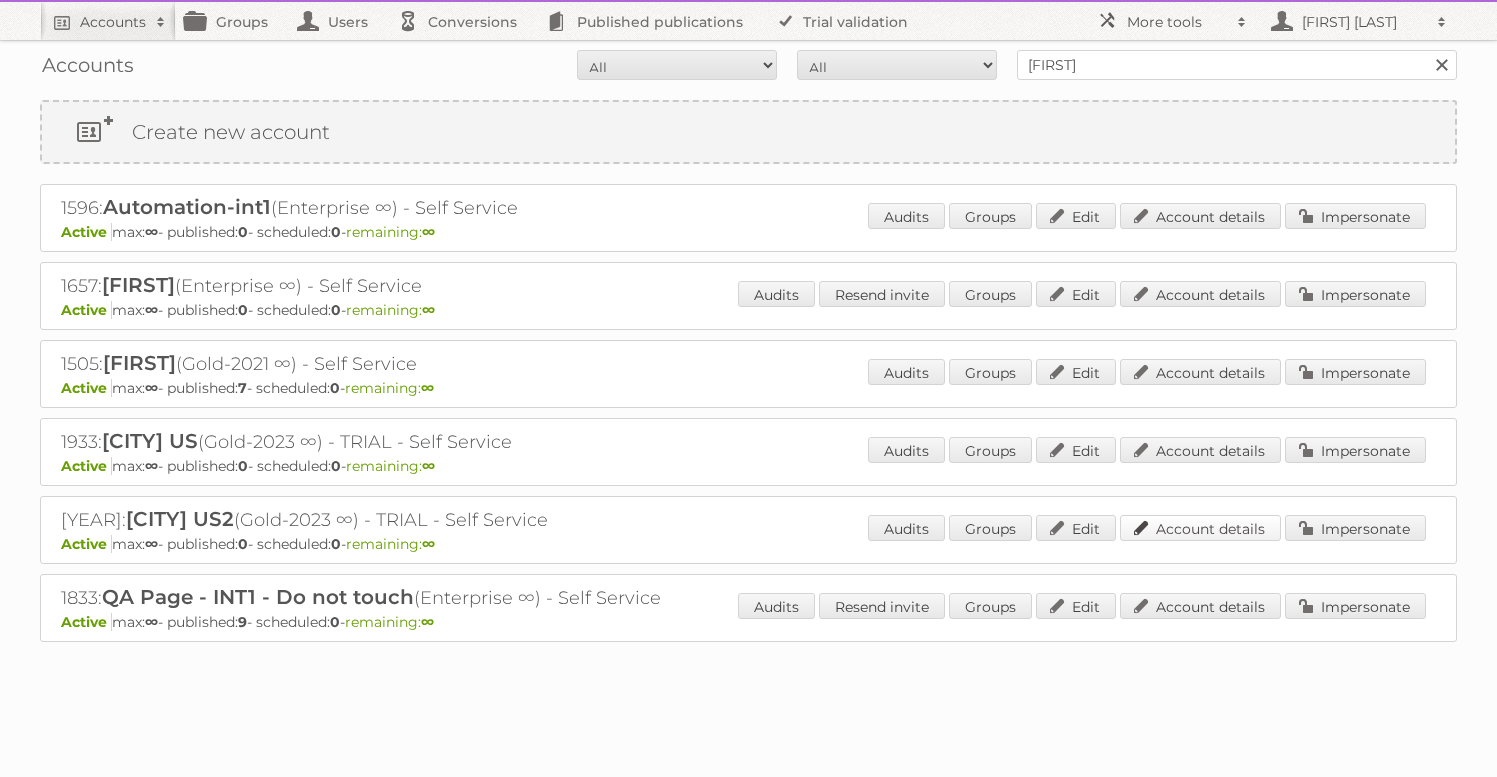 click on "Account details" at bounding box center (1200, 528) 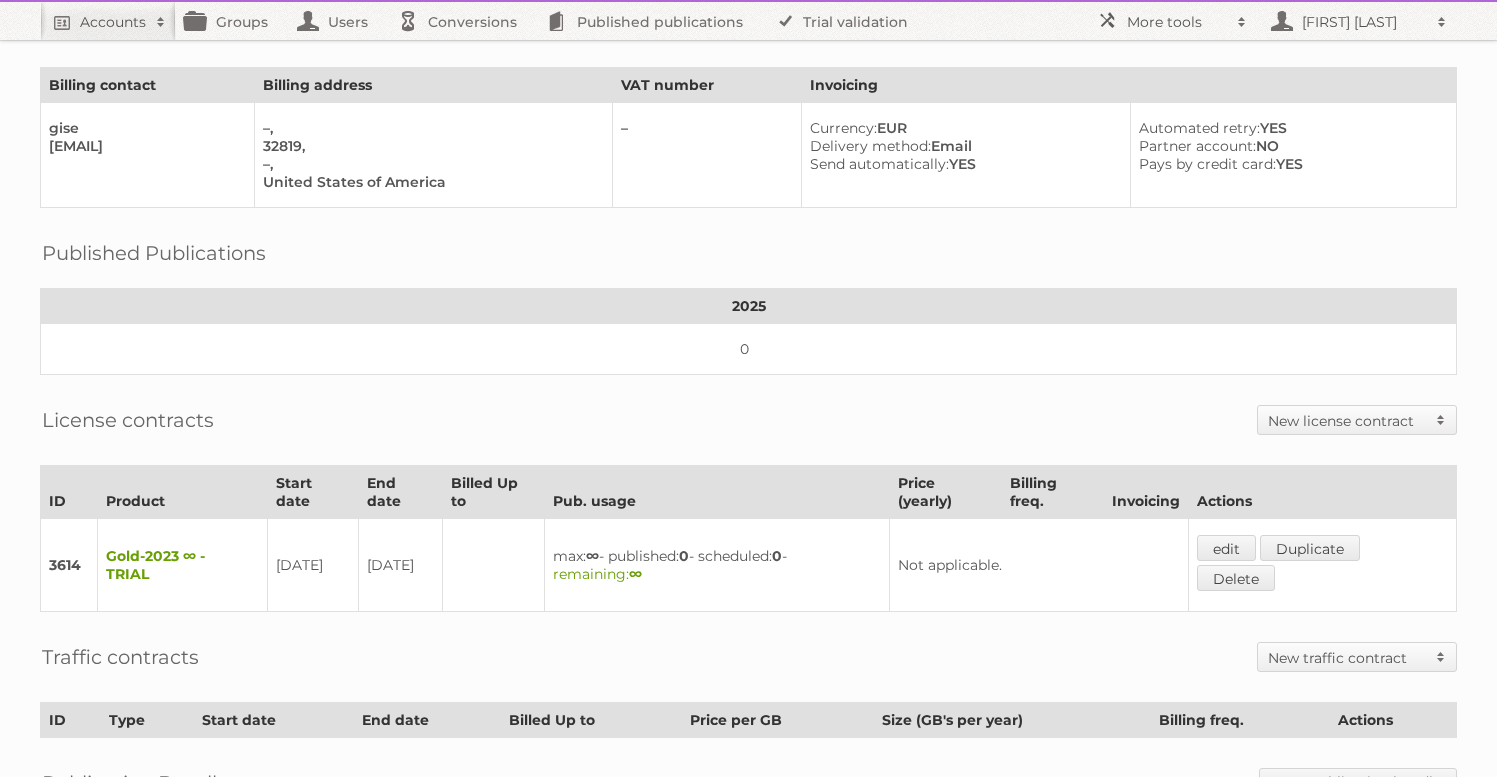 scroll, scrollTop: 389, scrollLeft: 0, axis: vertical 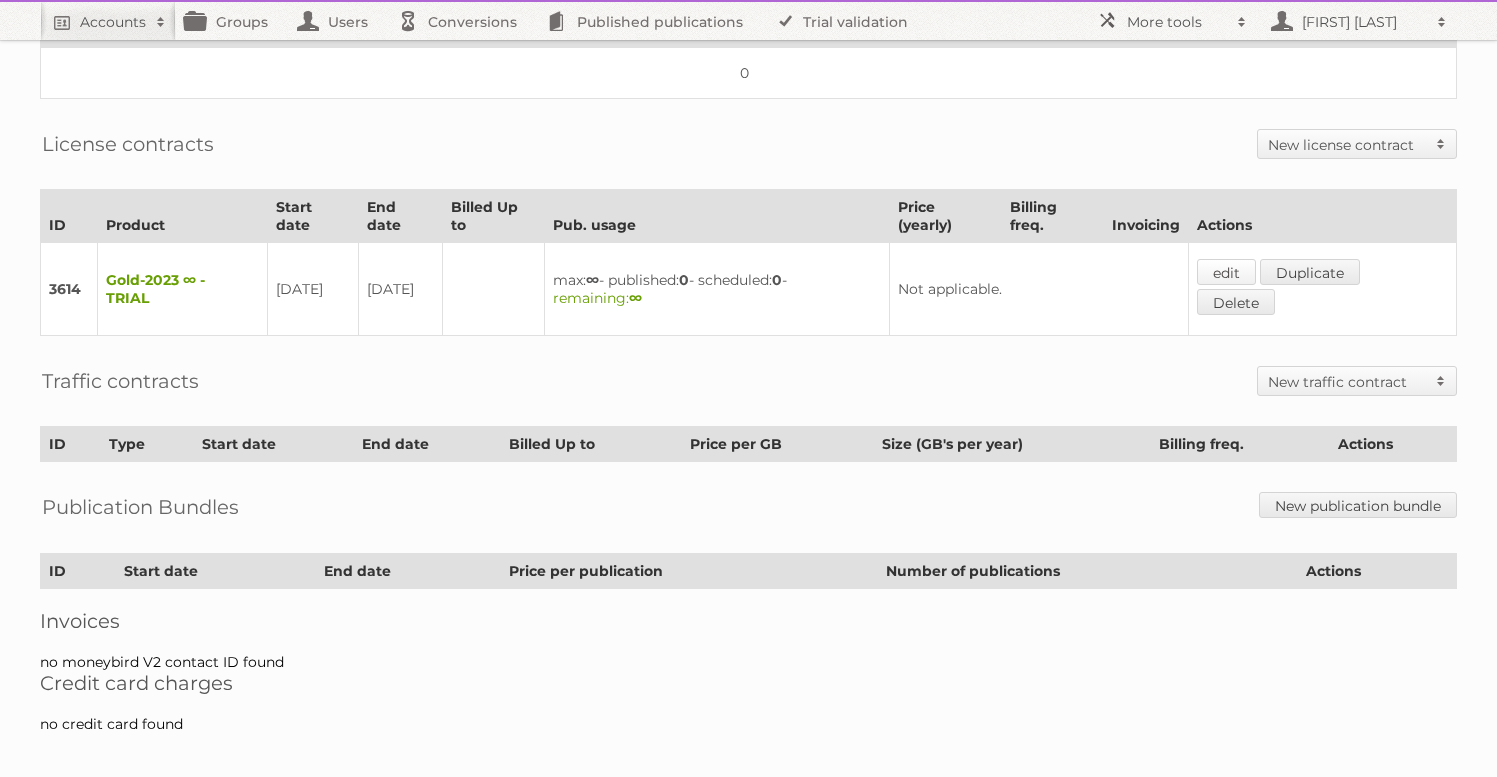 click on "edit" at bounding box center [1226, 272] 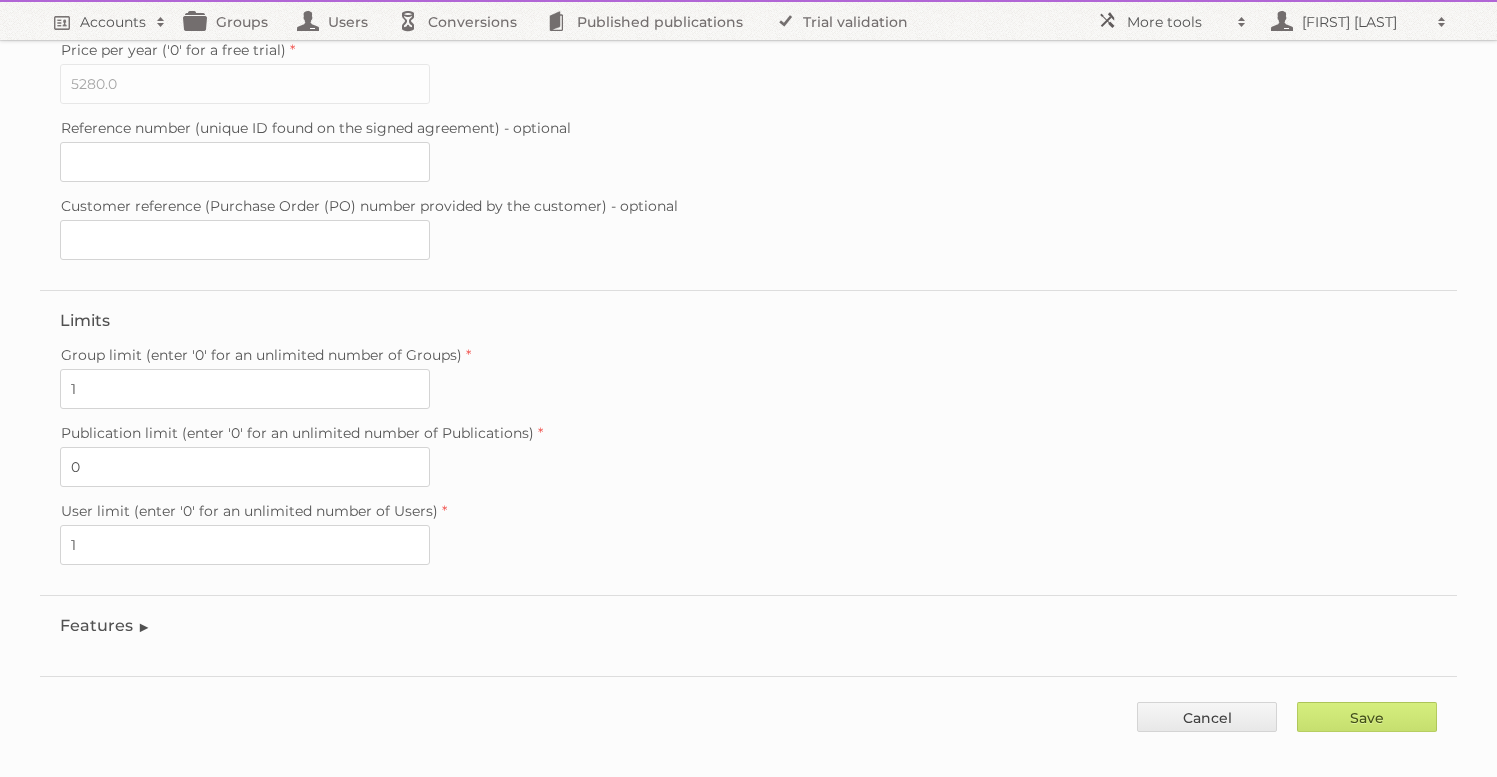 scroll, scrollTop: 0, scrollLeft: 0, axis: both 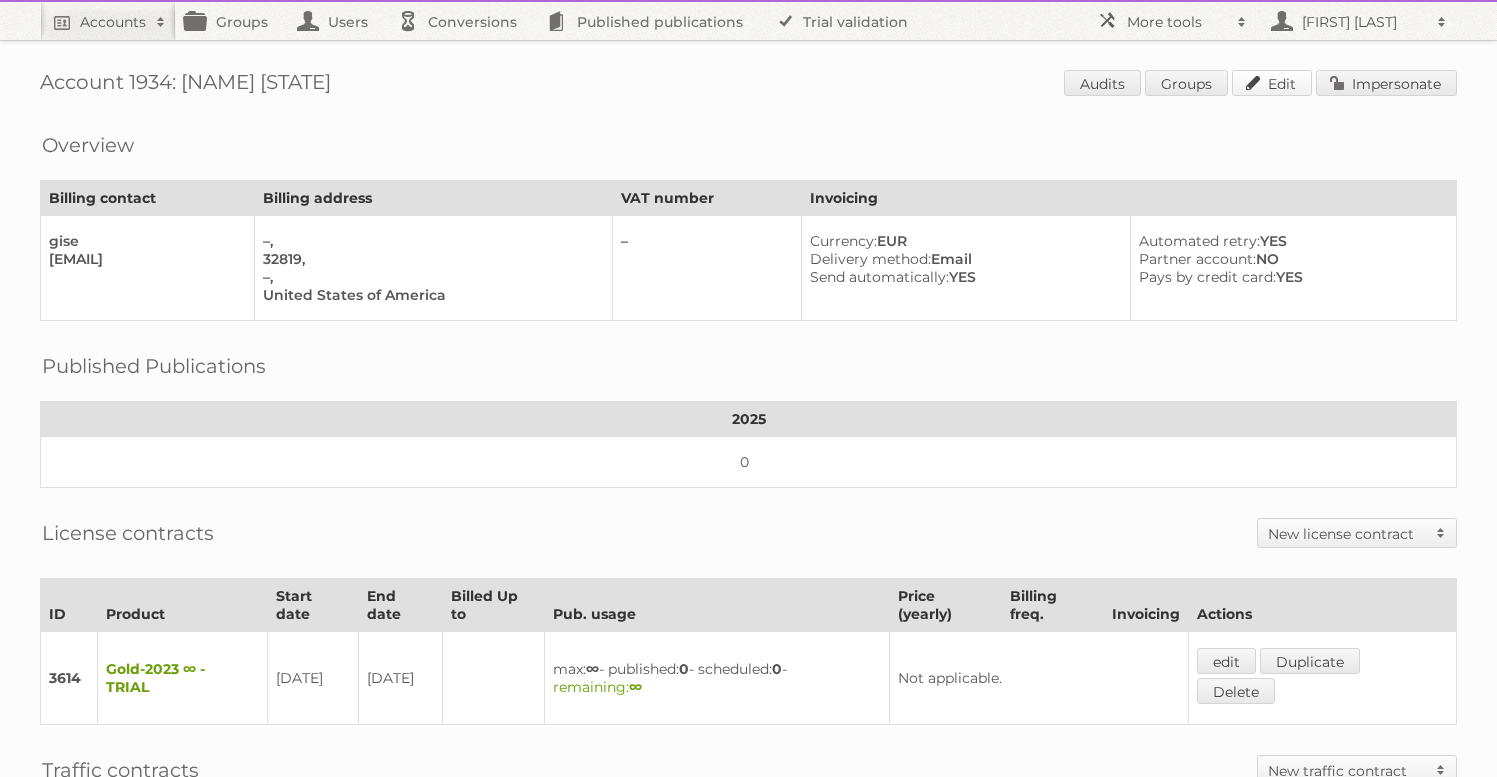 click on "Edit" at bounding box center (1272, 83) 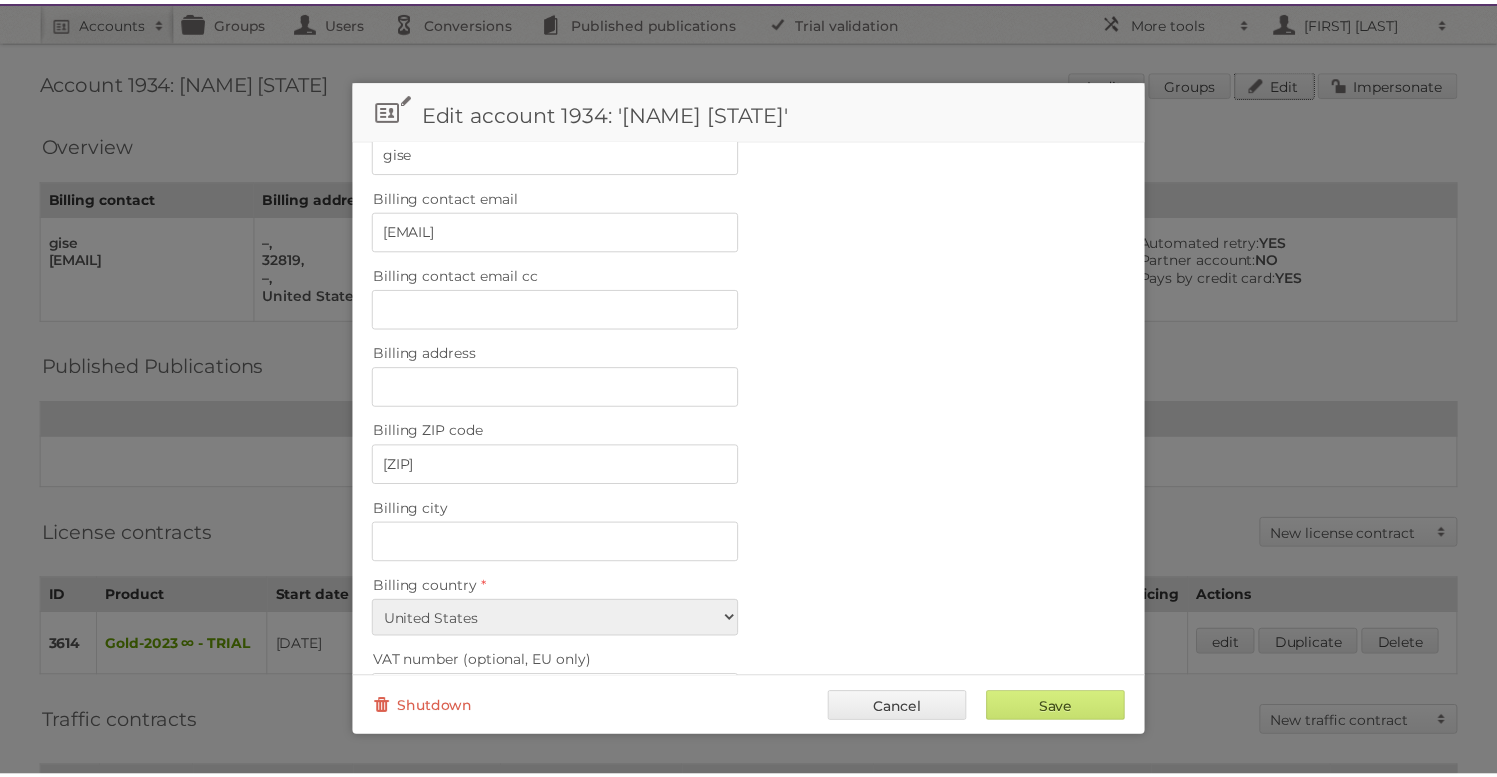 scroll, scrollTop: 533, scrollLeft: 0, axis: vertical 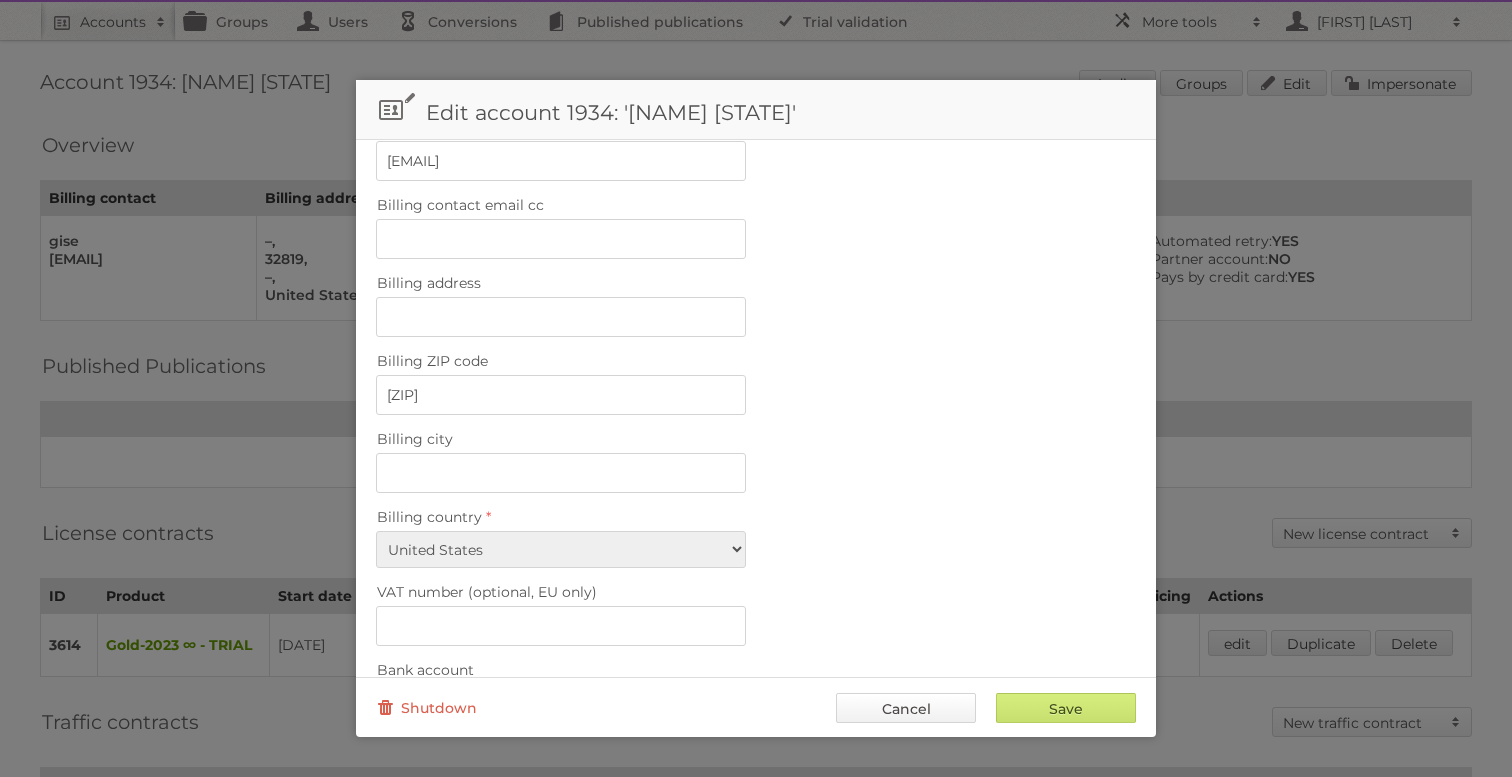 click on "Cancel" at bounding box center (906, 708) 